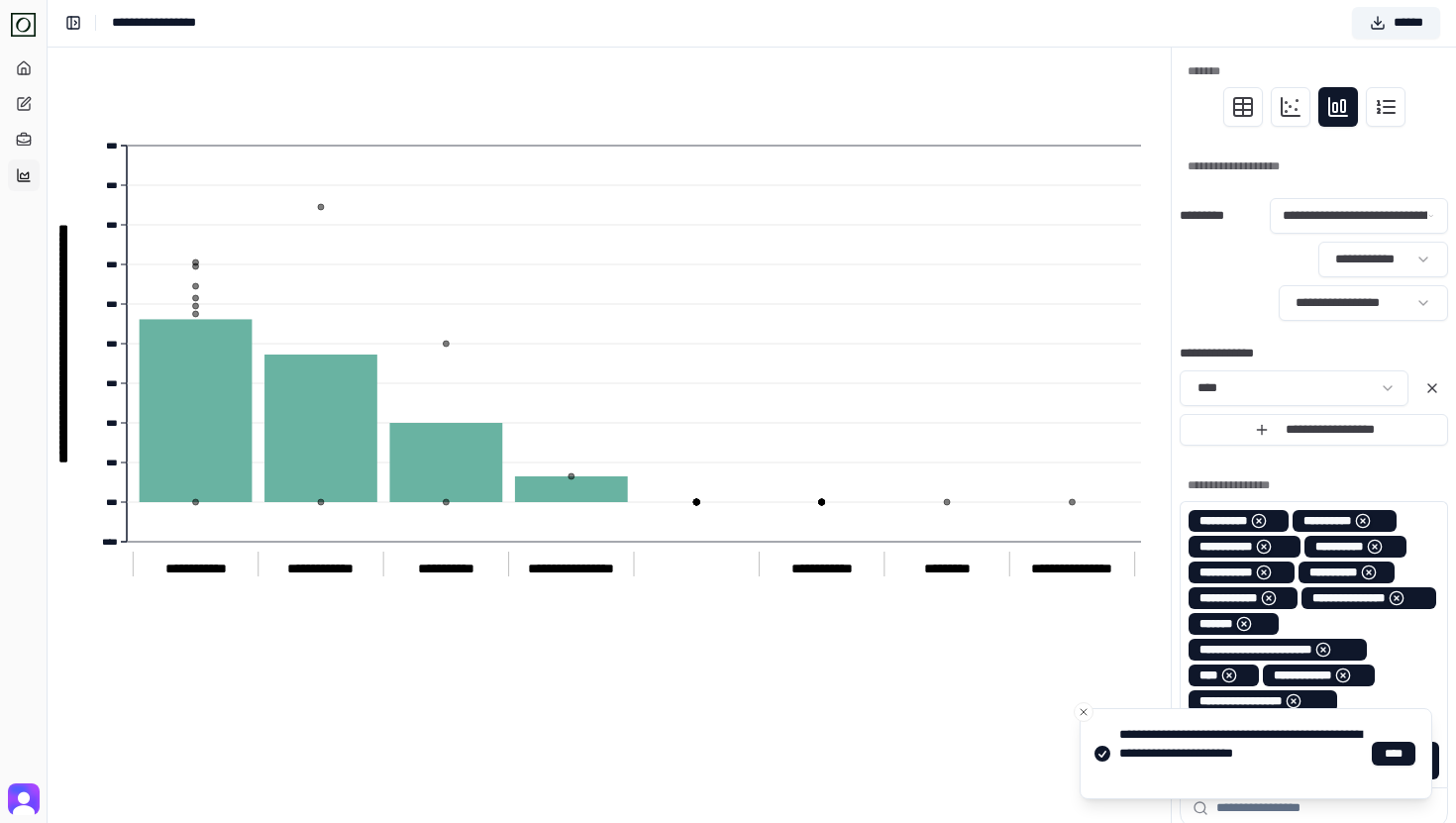 scroll, scrollTop: 183, scrollLeft: 0, axis: vertical 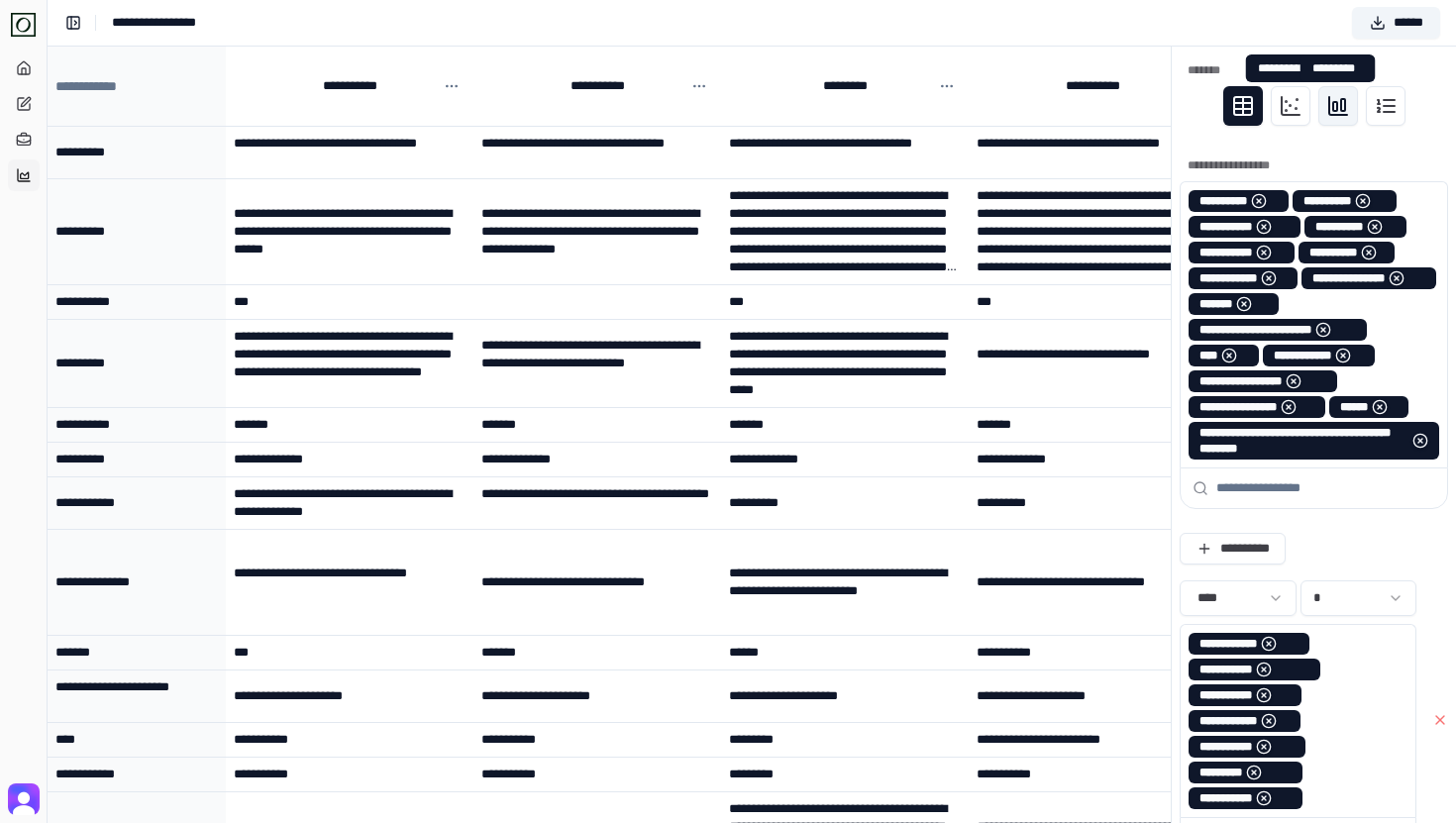 click at bounding box center [1338, 106] 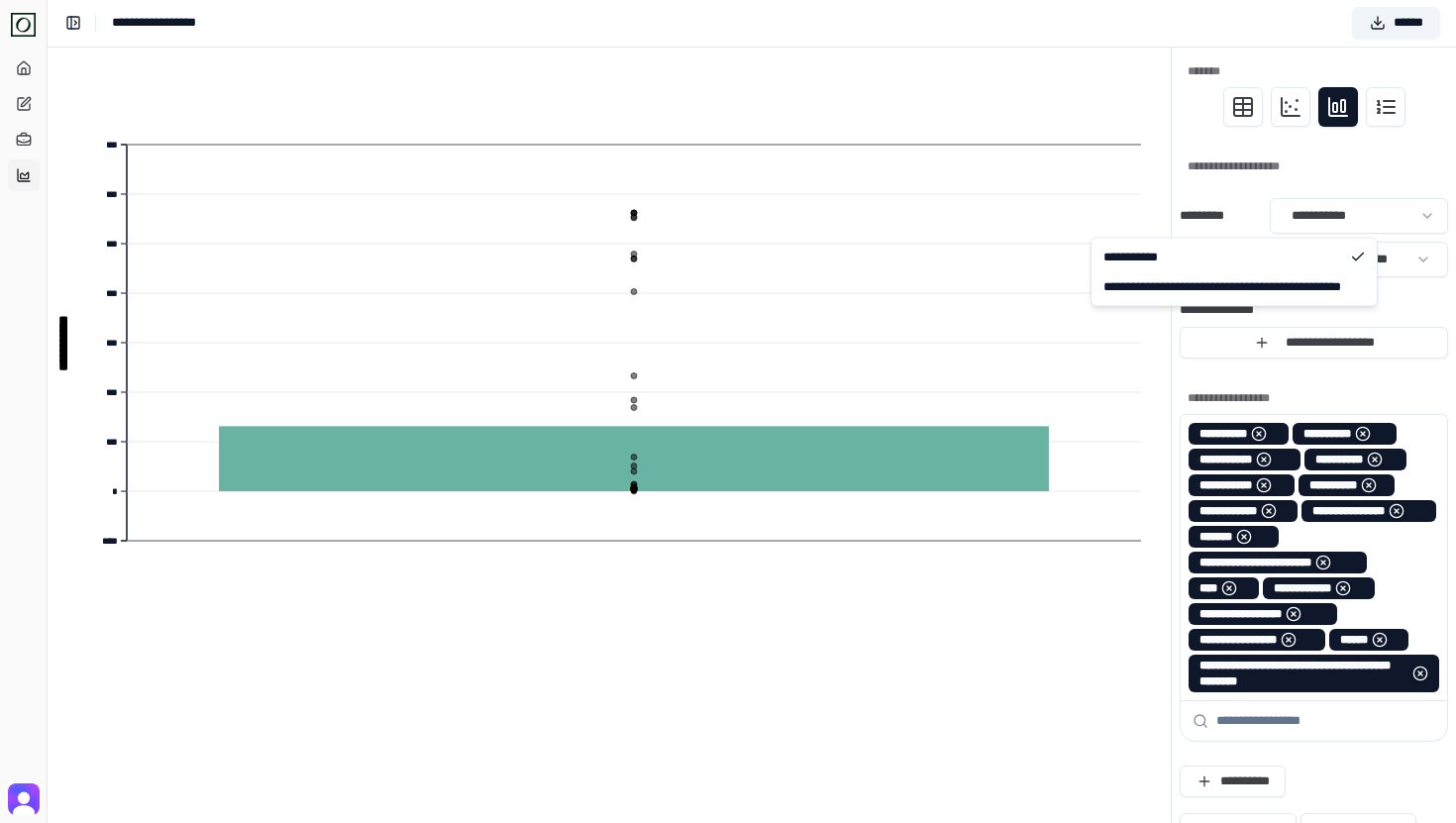 click on "**********" at bounding box center (728, 736) 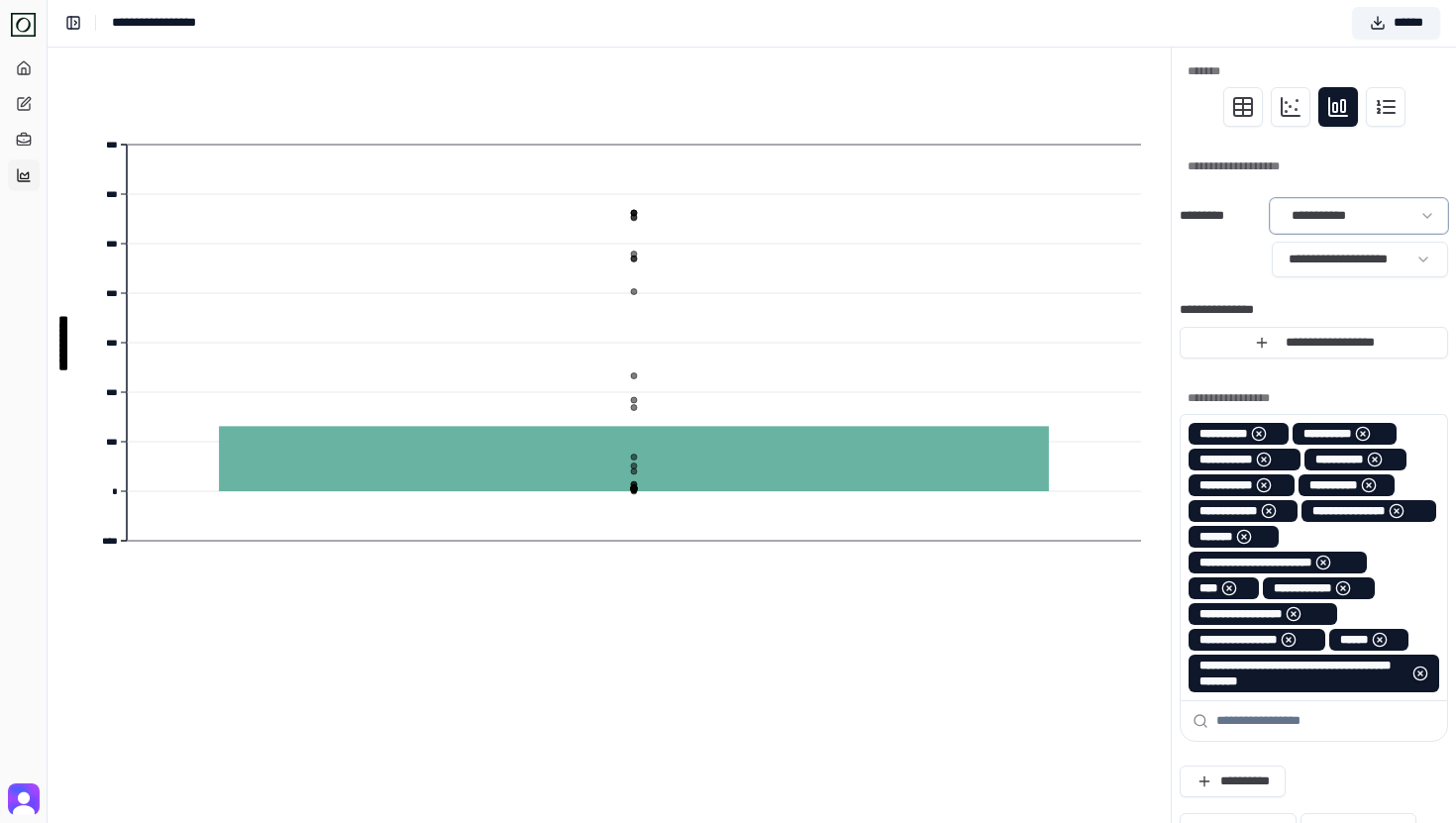 click on "**********" at bounding box center [728, 736] 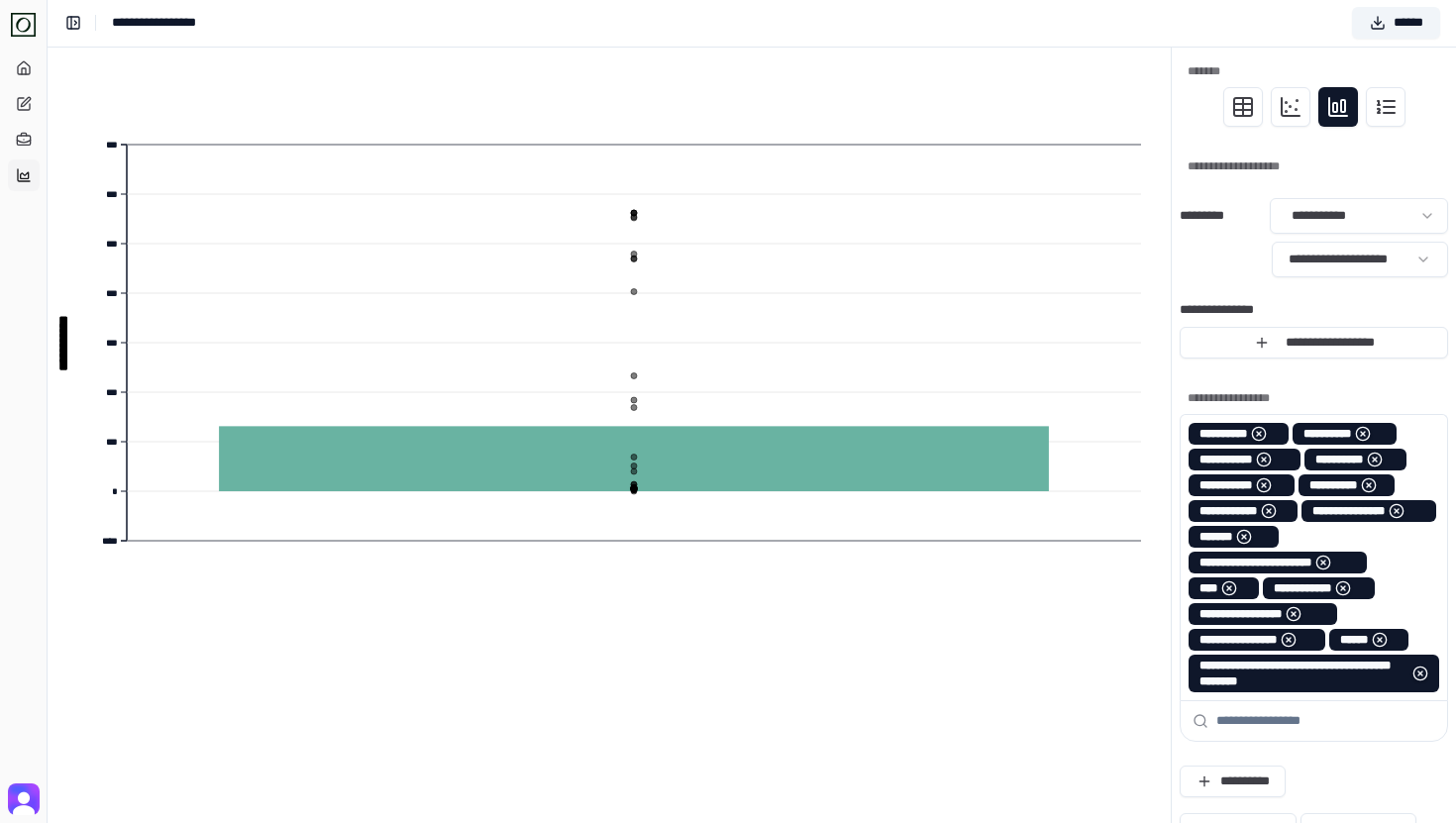 click on "**********" at bounding box center (1313, 270) 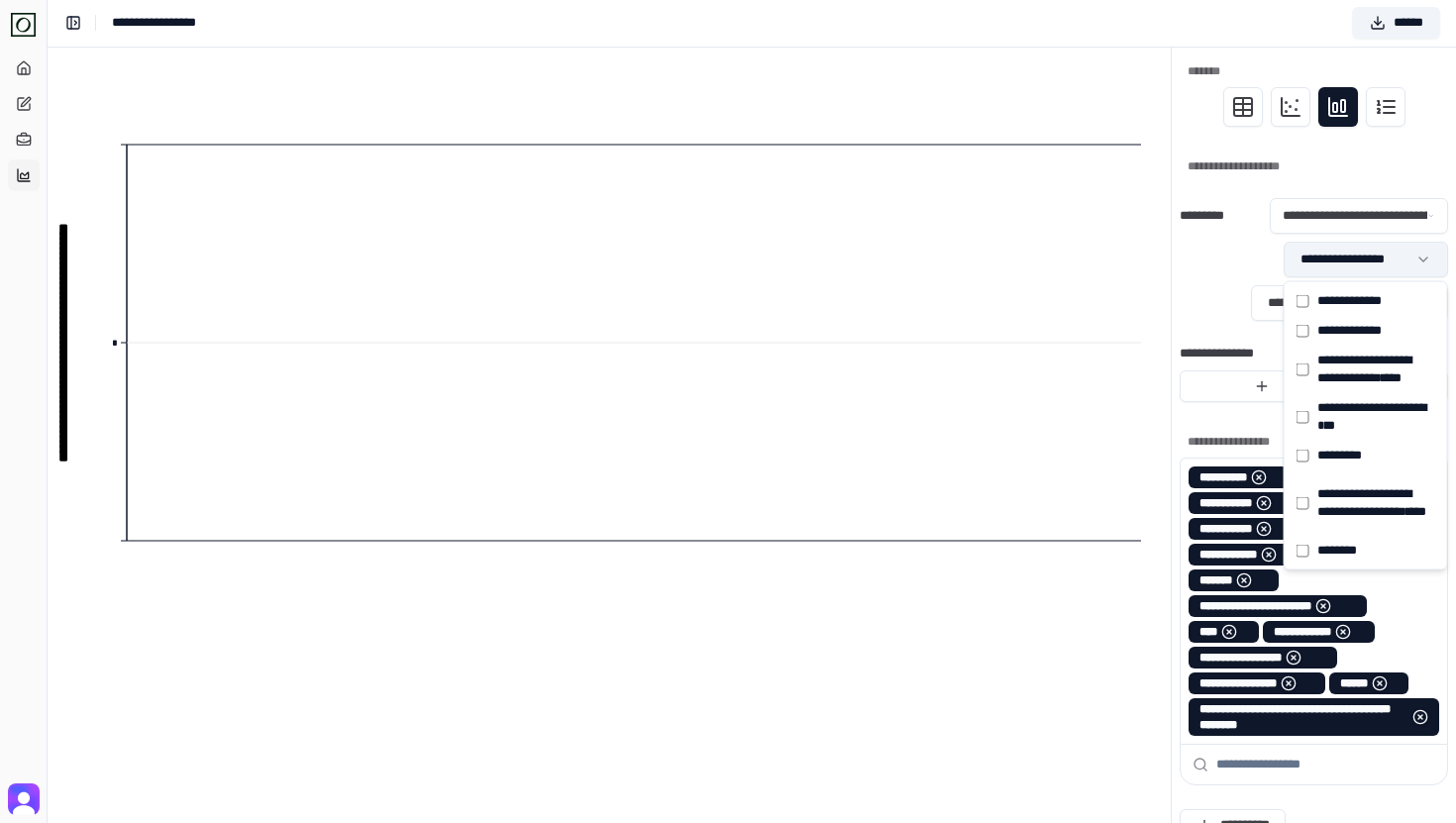 click on "**********" at bounding box center (728, 758) 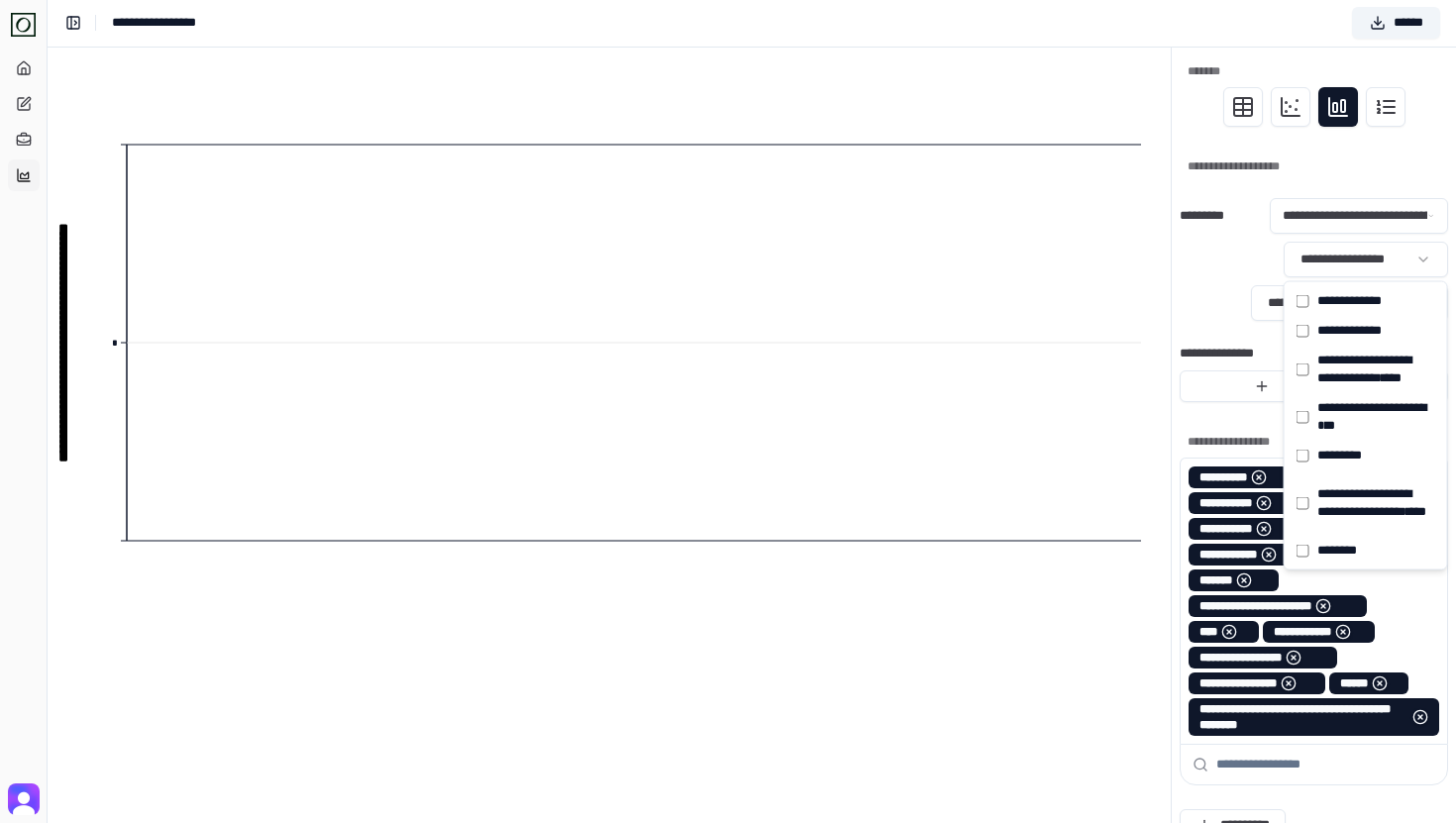 click on "**********" at bounding box center [728, 758] 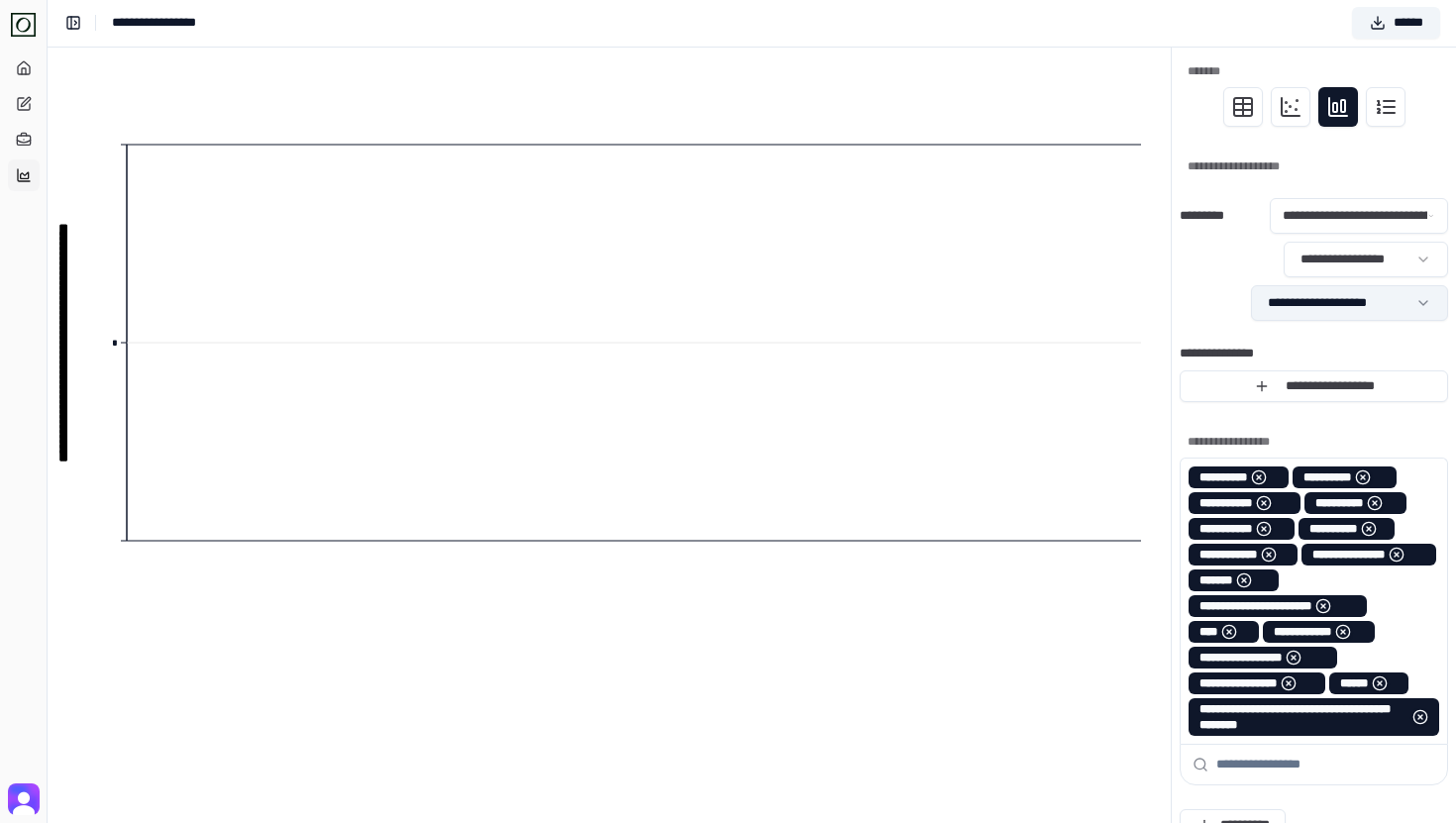 click on "**********" at bounding box center [728, 758] 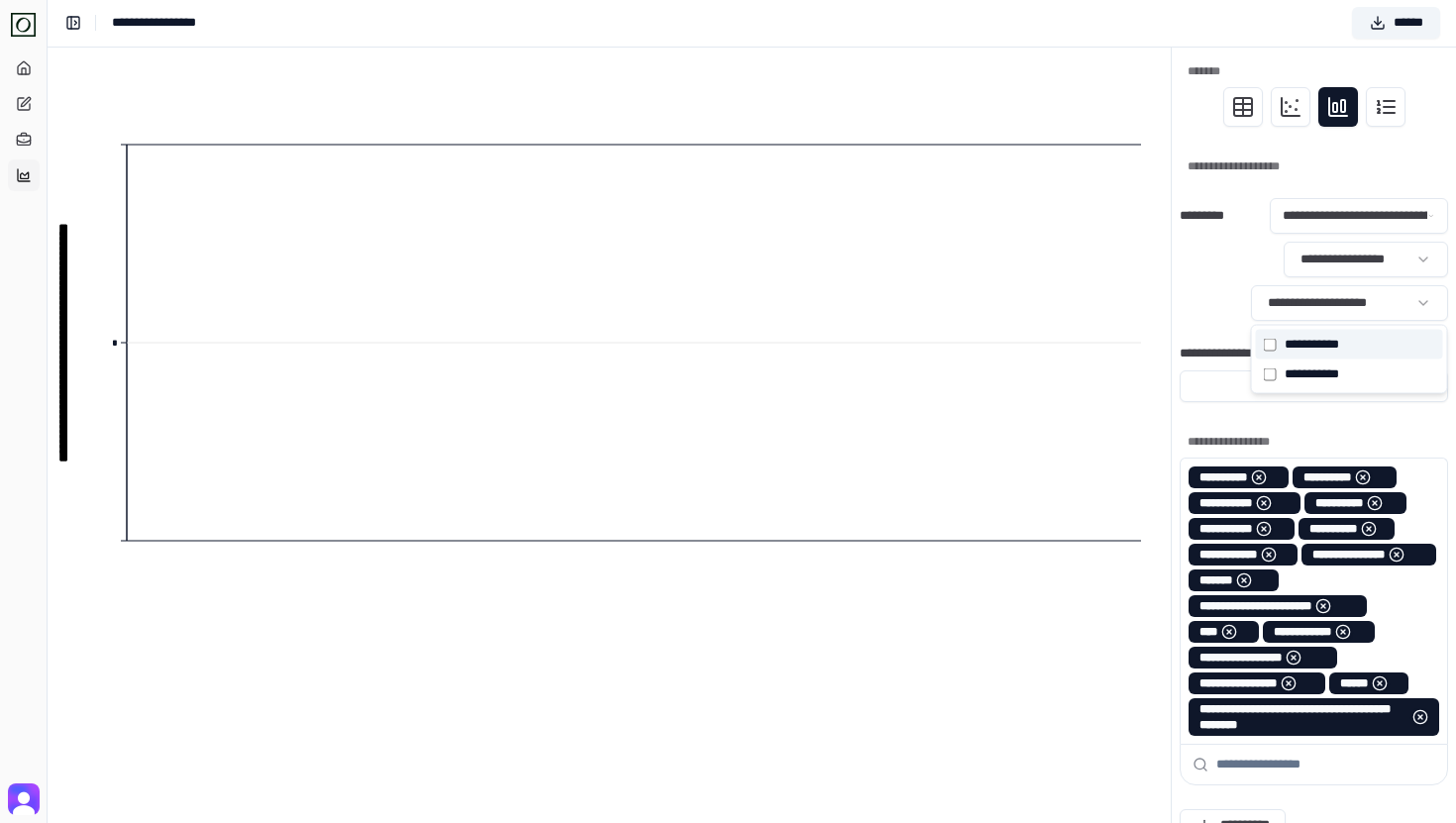 click on "******* * * *" at bounding box center (1311, 345) 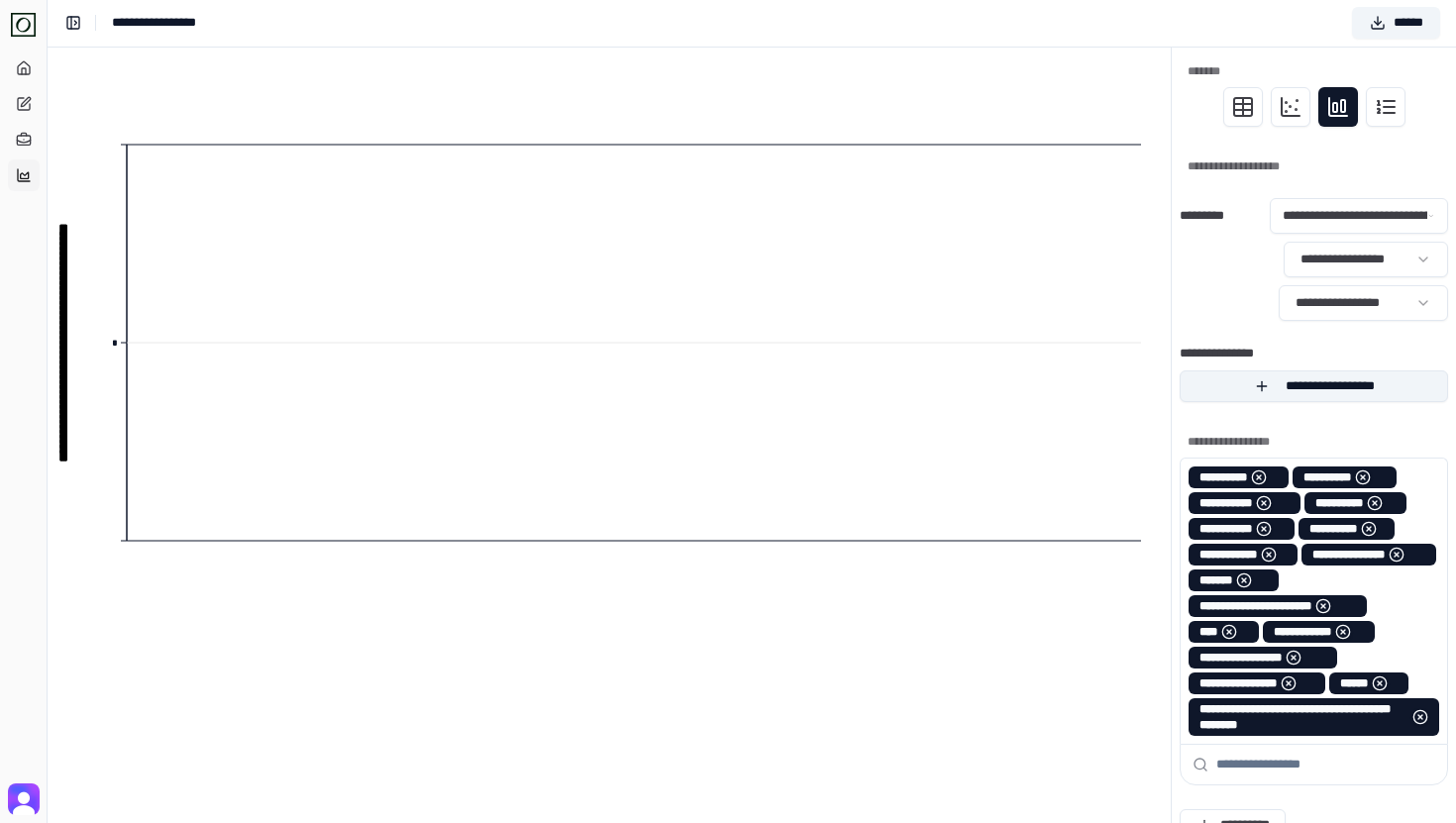 click on "**********" at bounding box center [1313, 386] 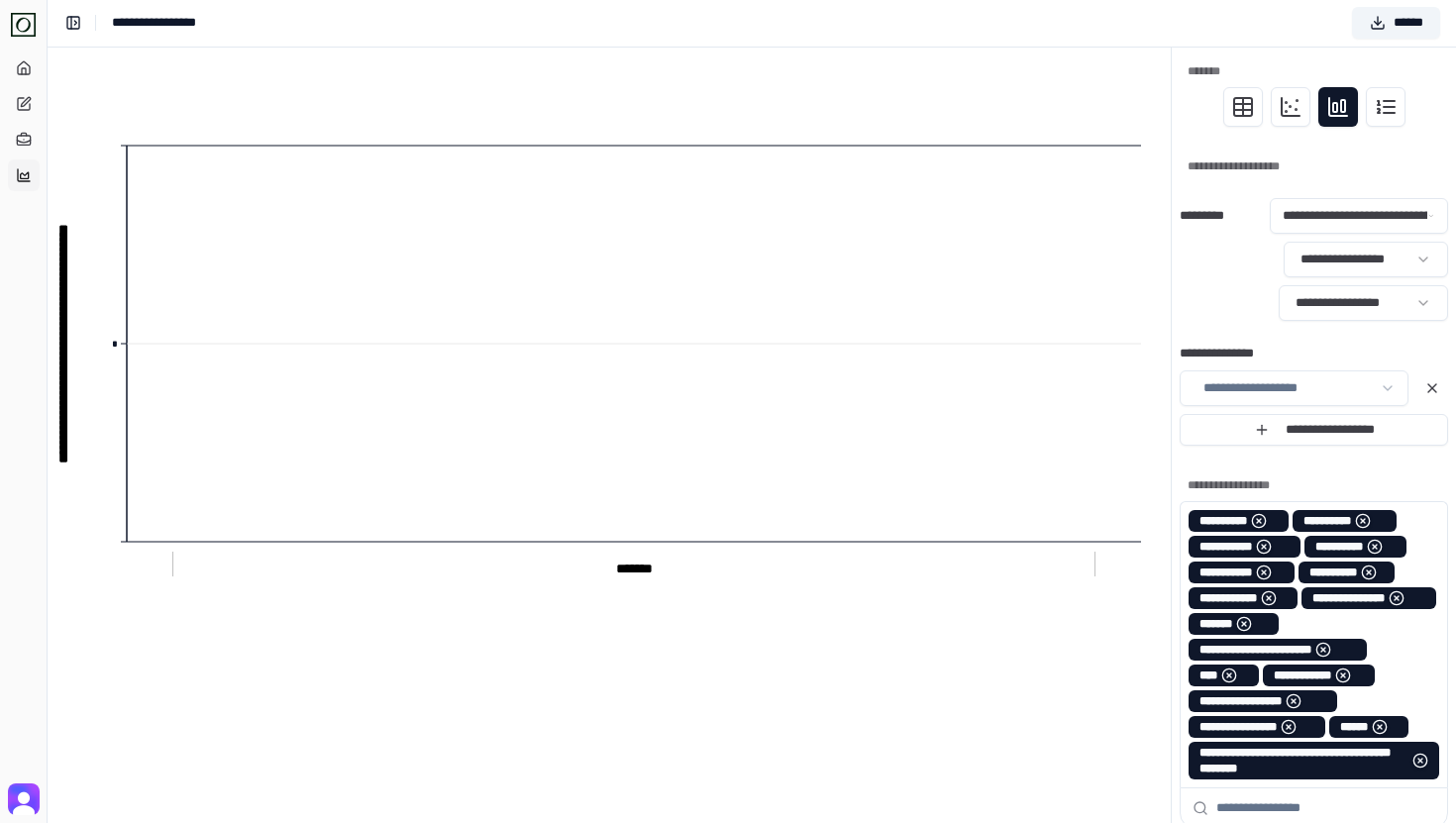 click on "**********" at bounding box center [728, 779] 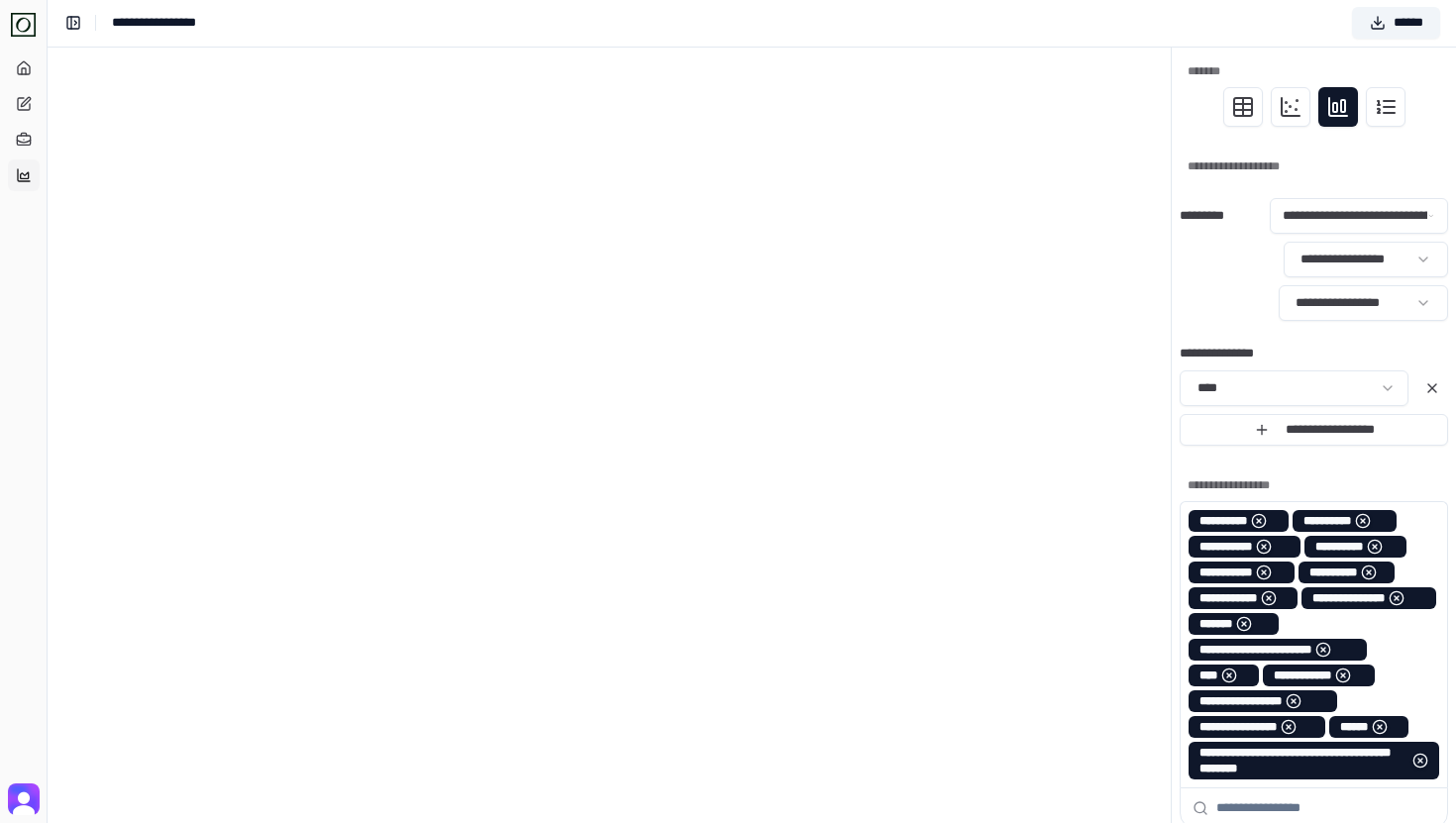 click on "**********" at bounding box center [1313, 303] 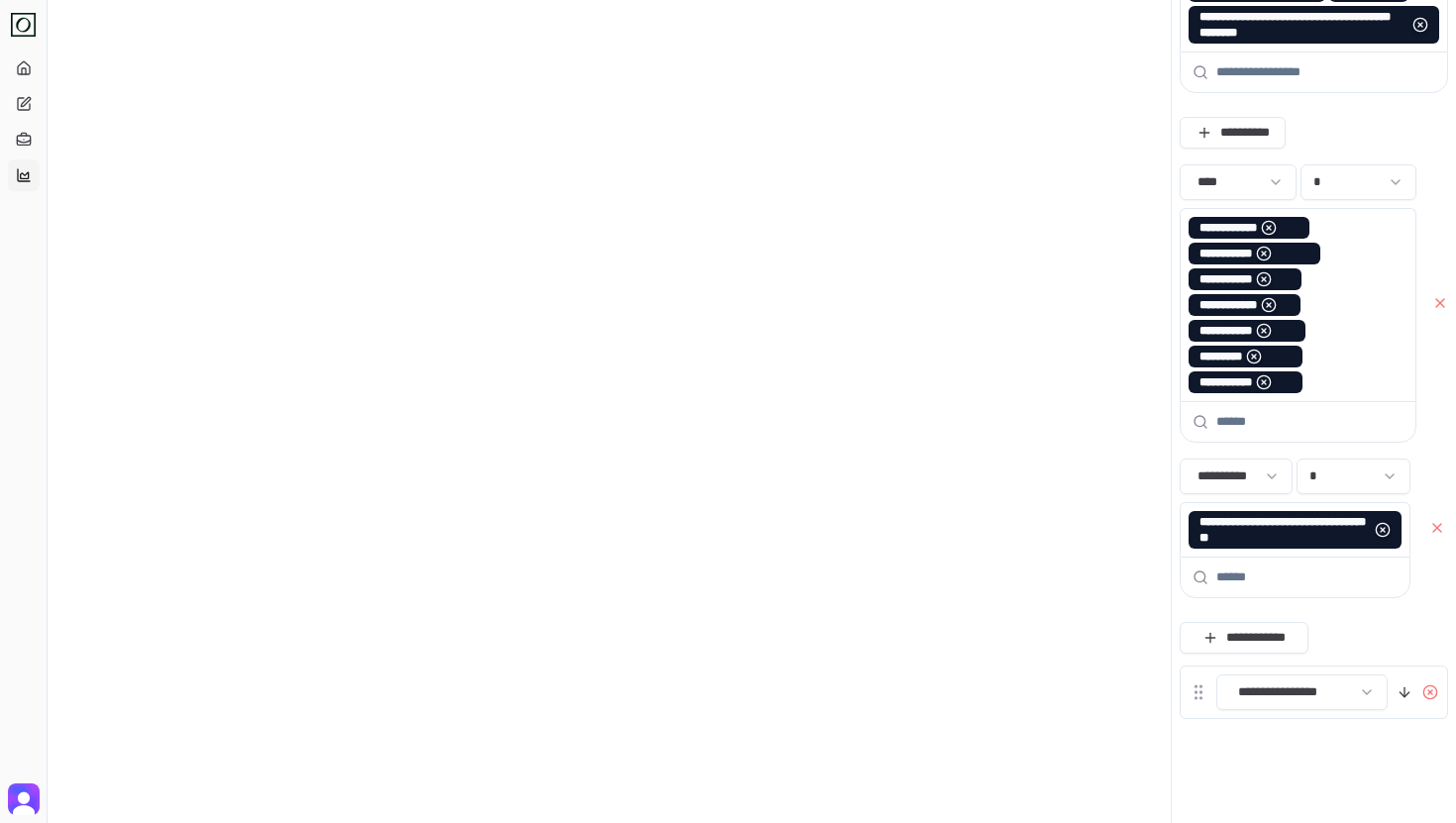 scroll, scrollTop: 0, scrollLeft: 0, axis: both 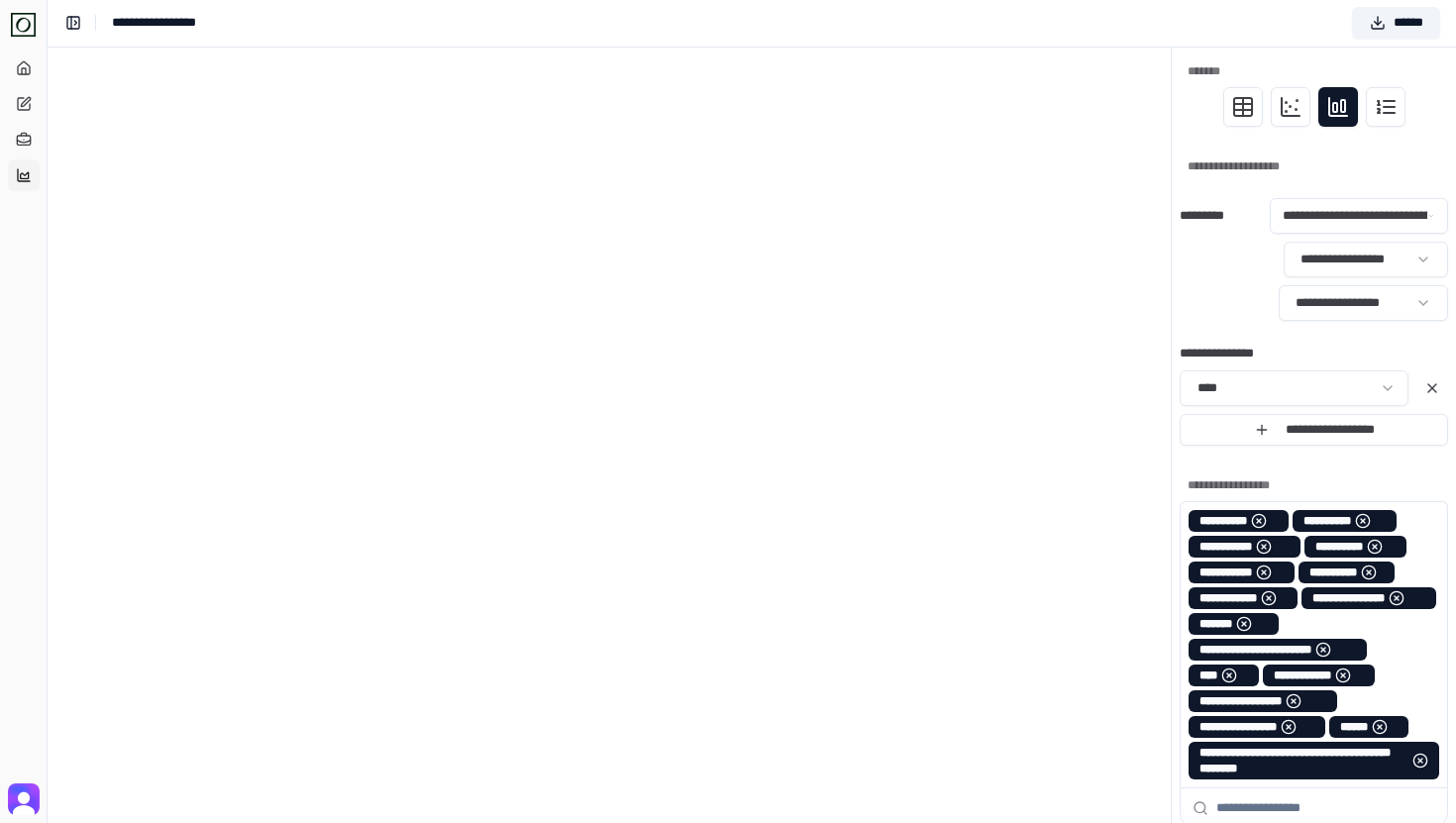 click 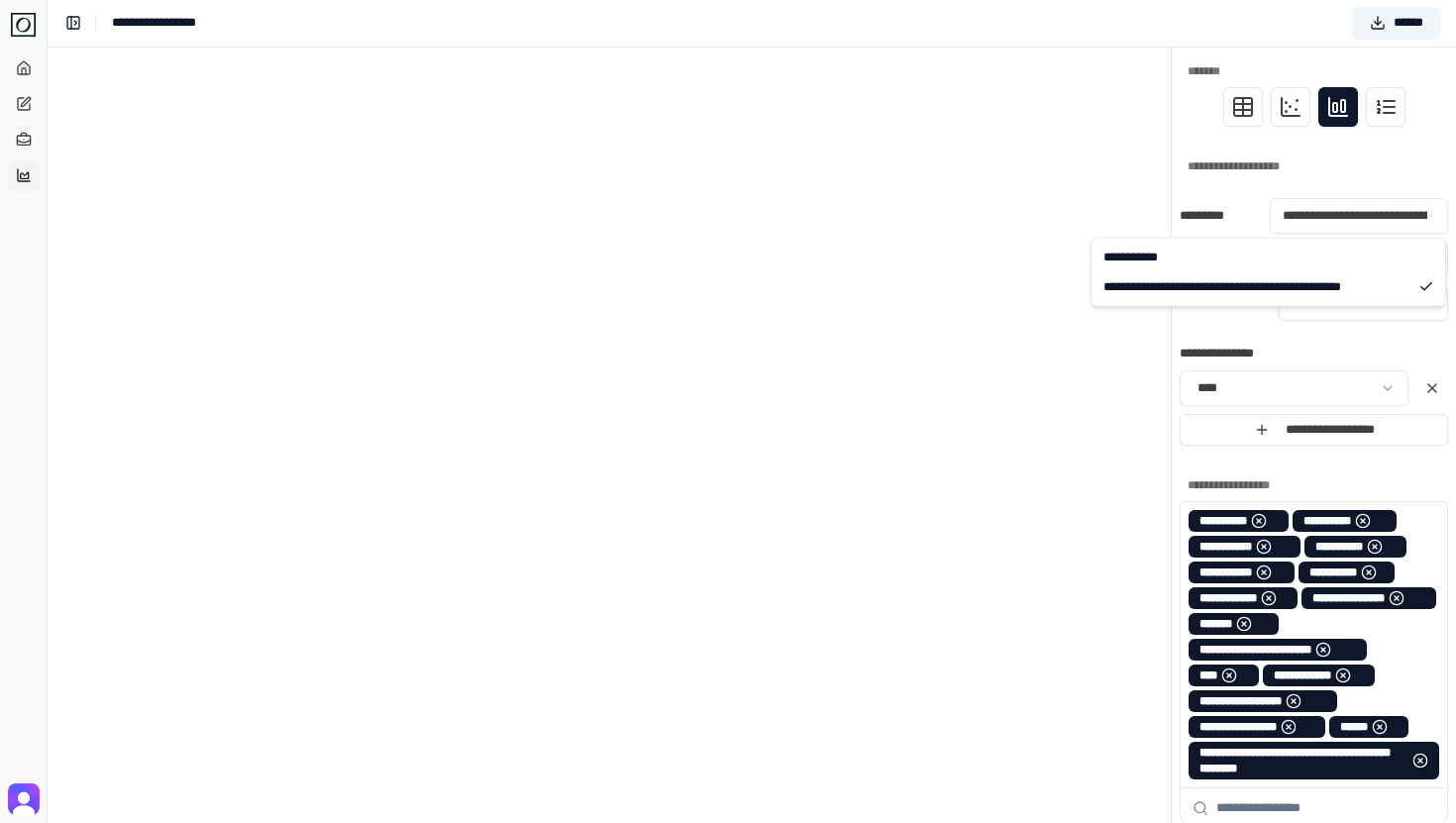 click on "**********" at bounding box center (728, 779) 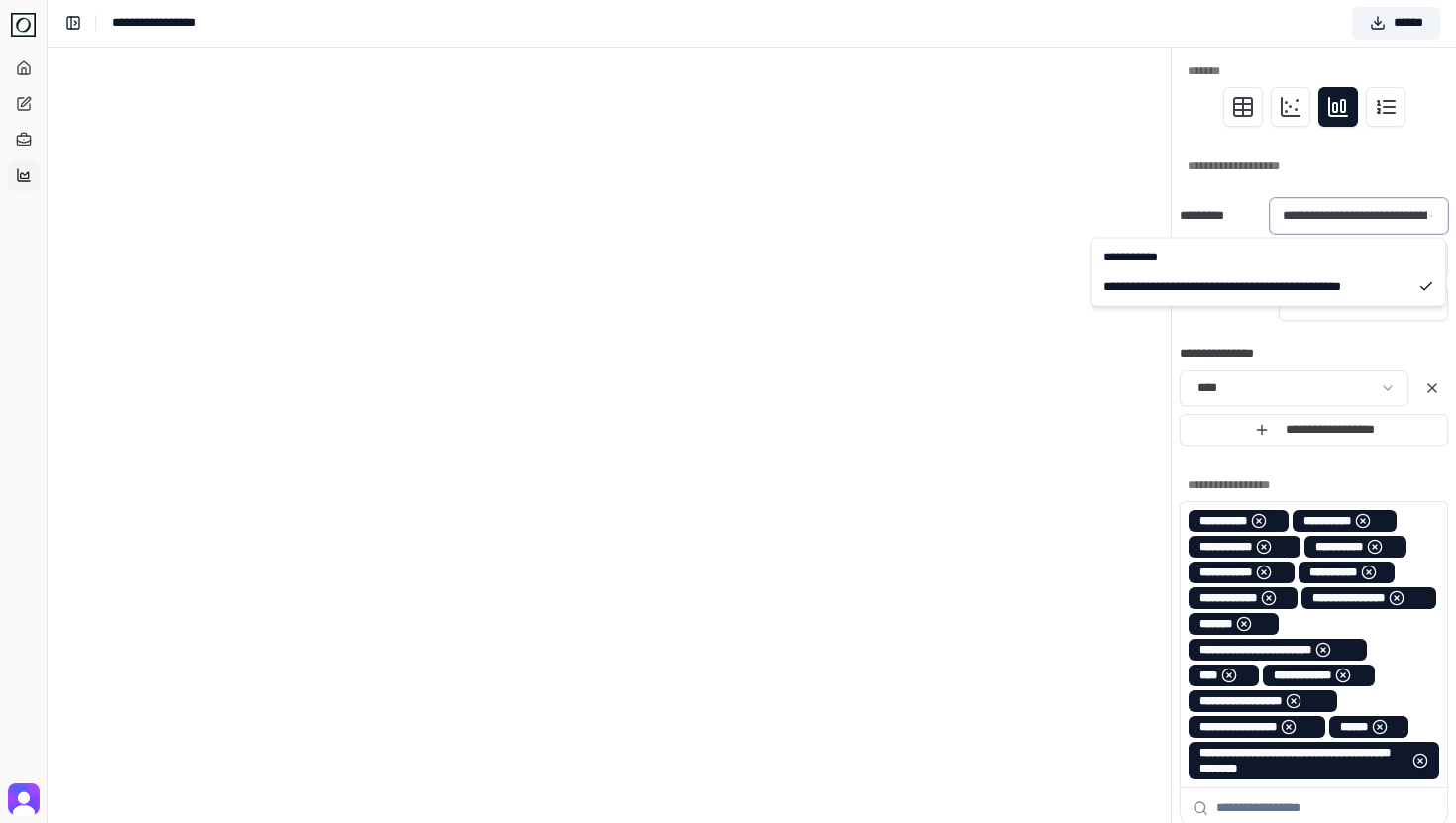 click on "**********" at bounding box center (728, 779) 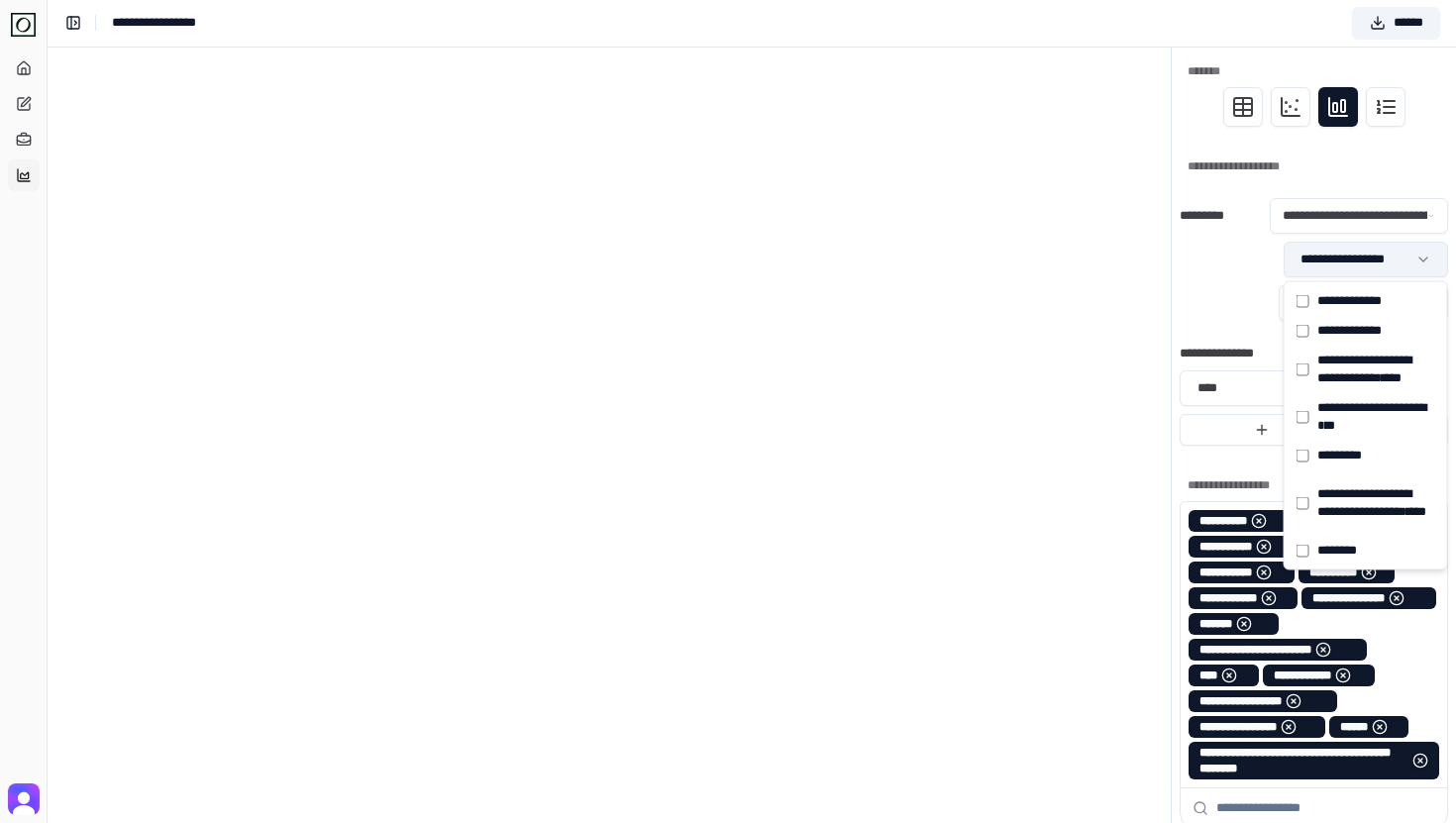 click on "**********" at bounding box center (728, 779) 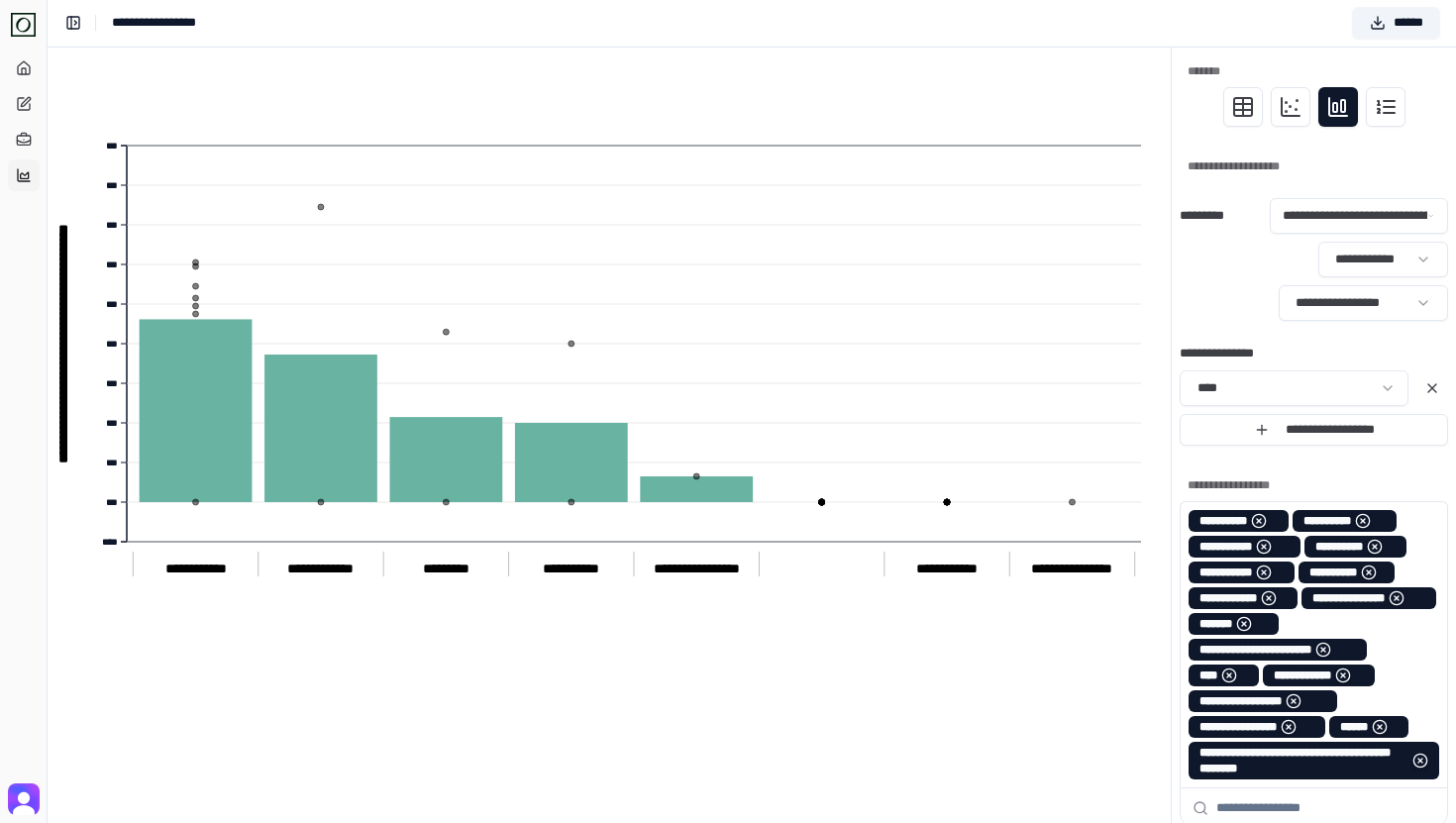 click on "**********" at bounding box center (1313, 259) 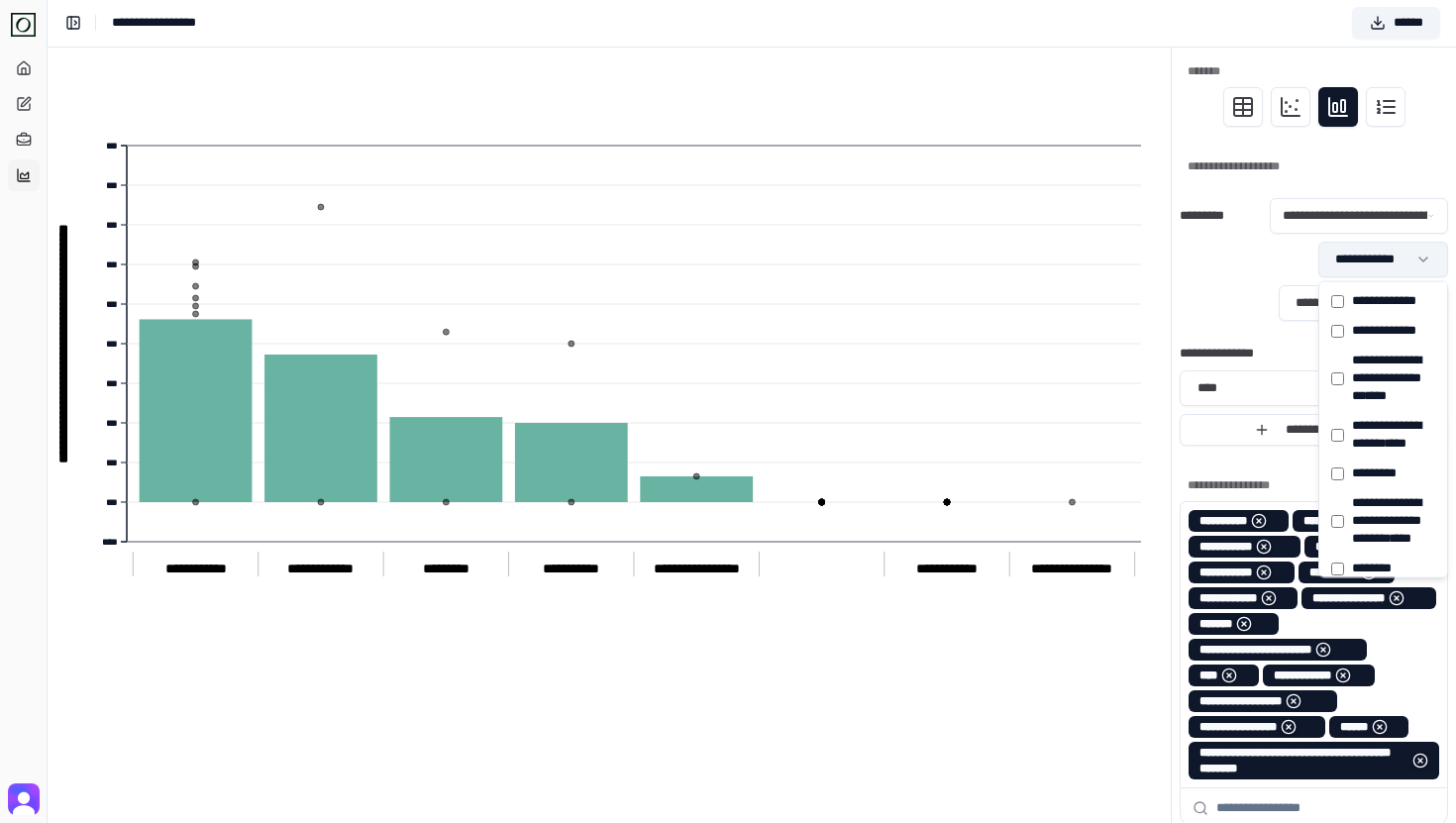 click on "**********" at bounding box center (728, 779) 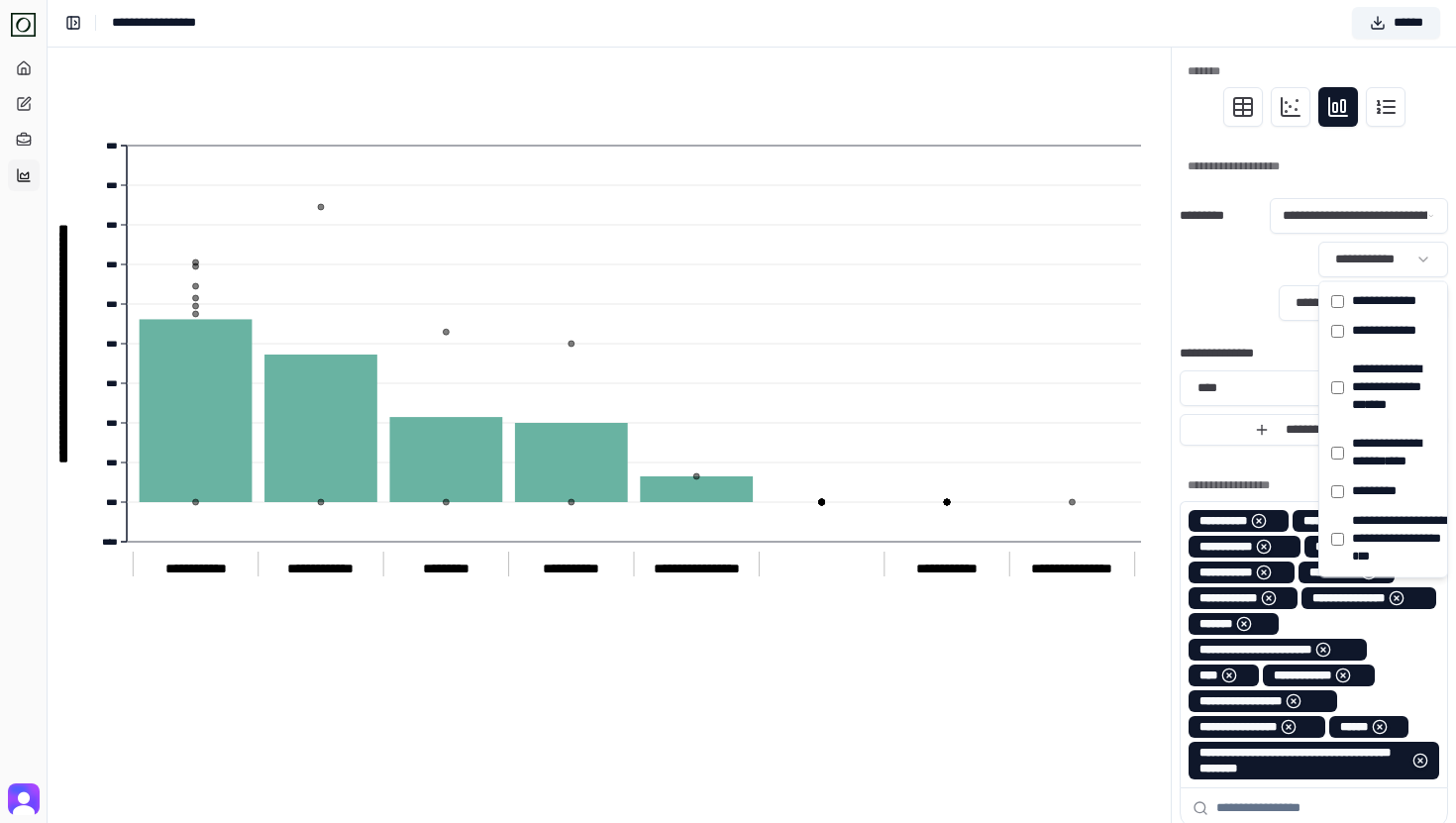 click on "**********" at bounding box center (728, 779) 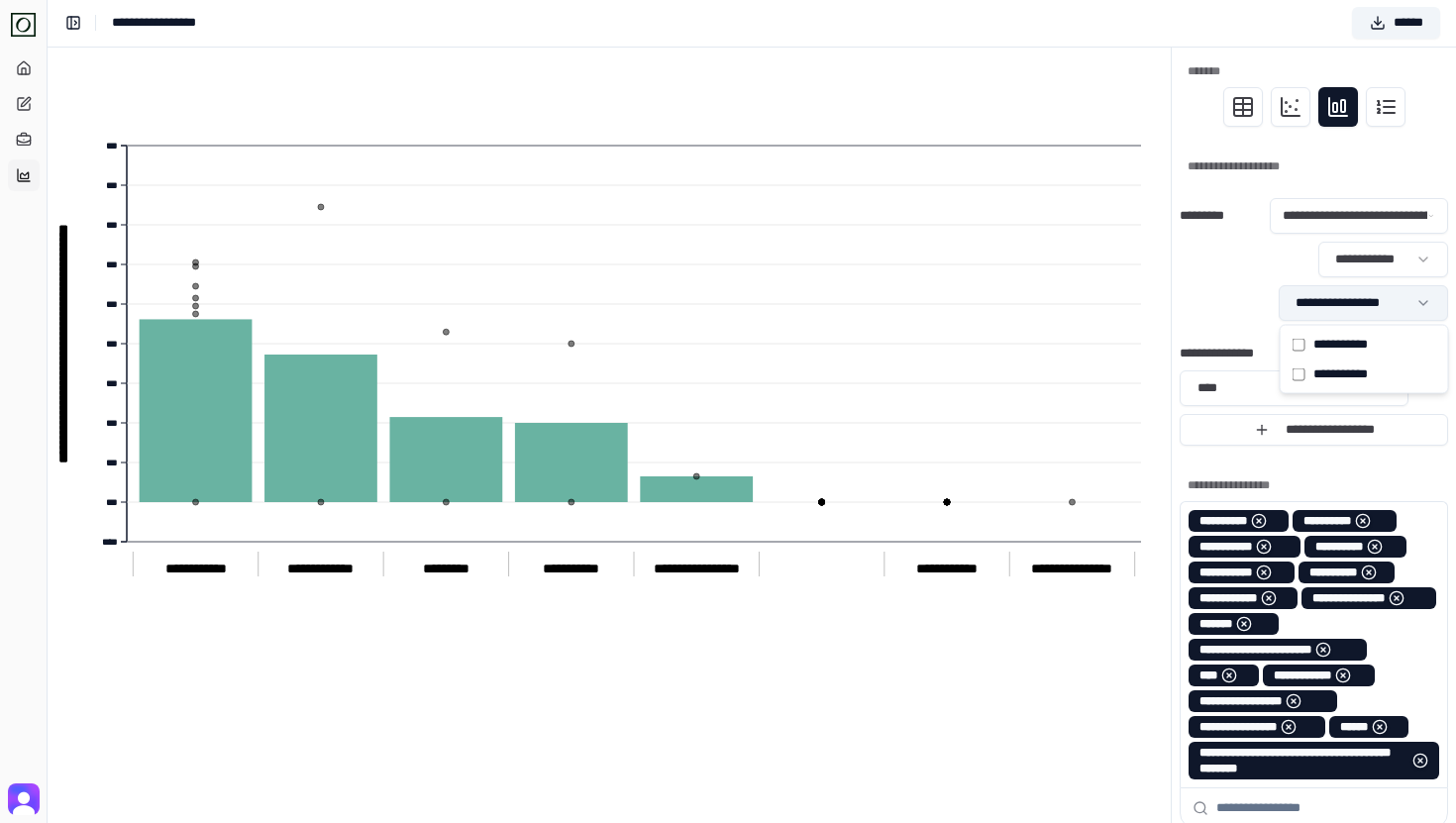 click on "**********" at bounding box center [728, 779] 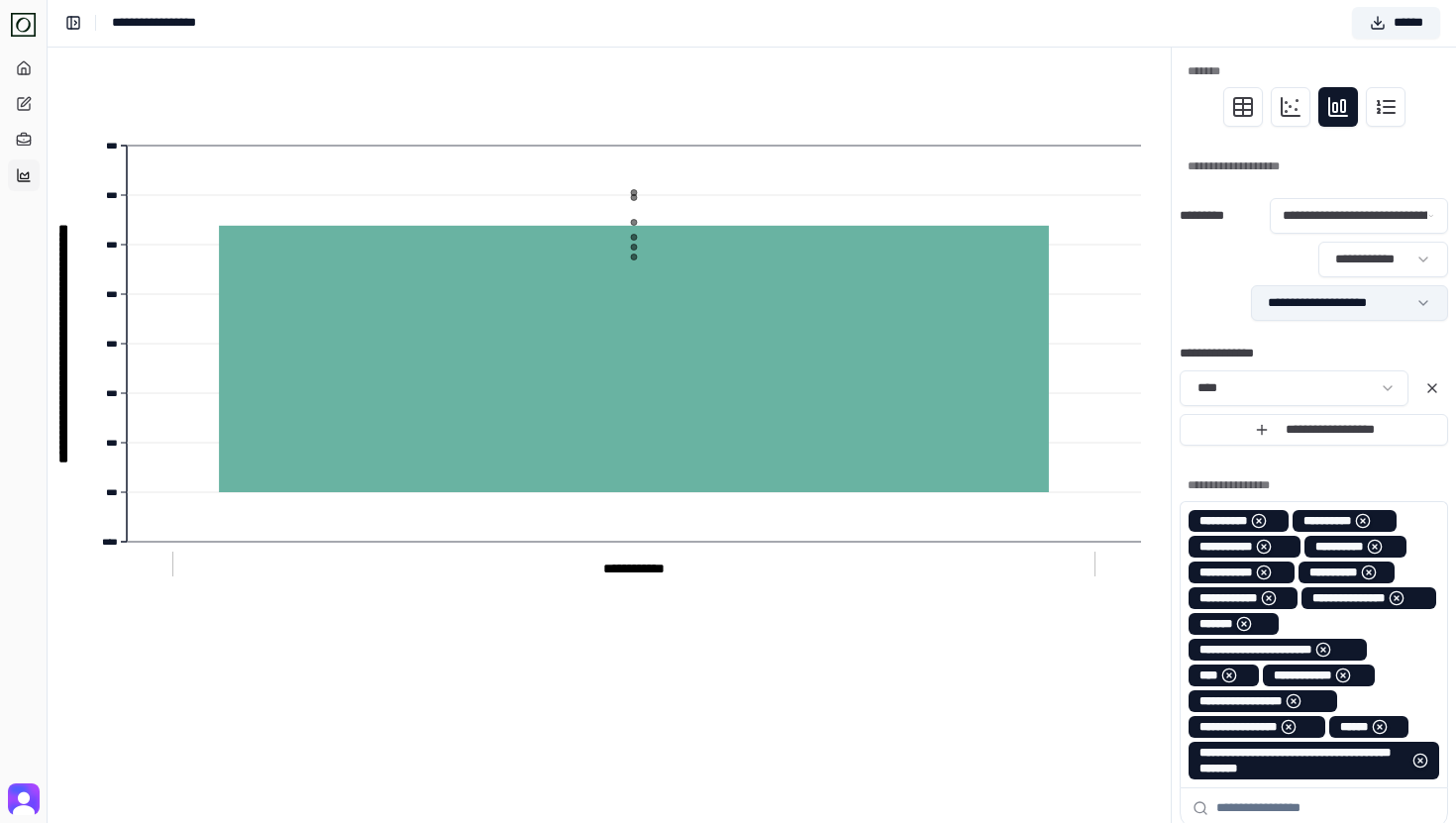 click on "**********" at bounding box center (728, 779) 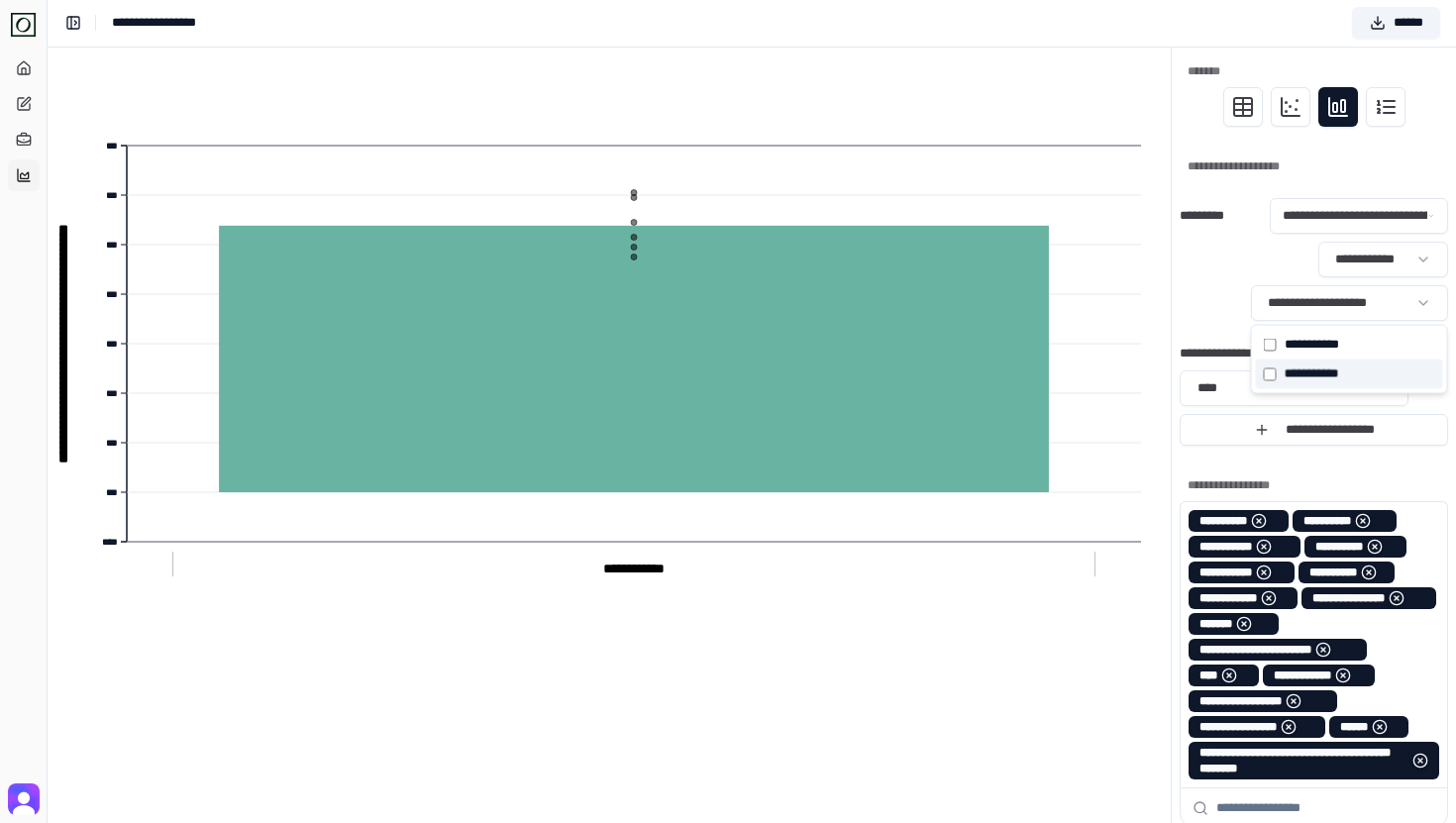 click on "******* * * *" at bounding box center [1349, 374] 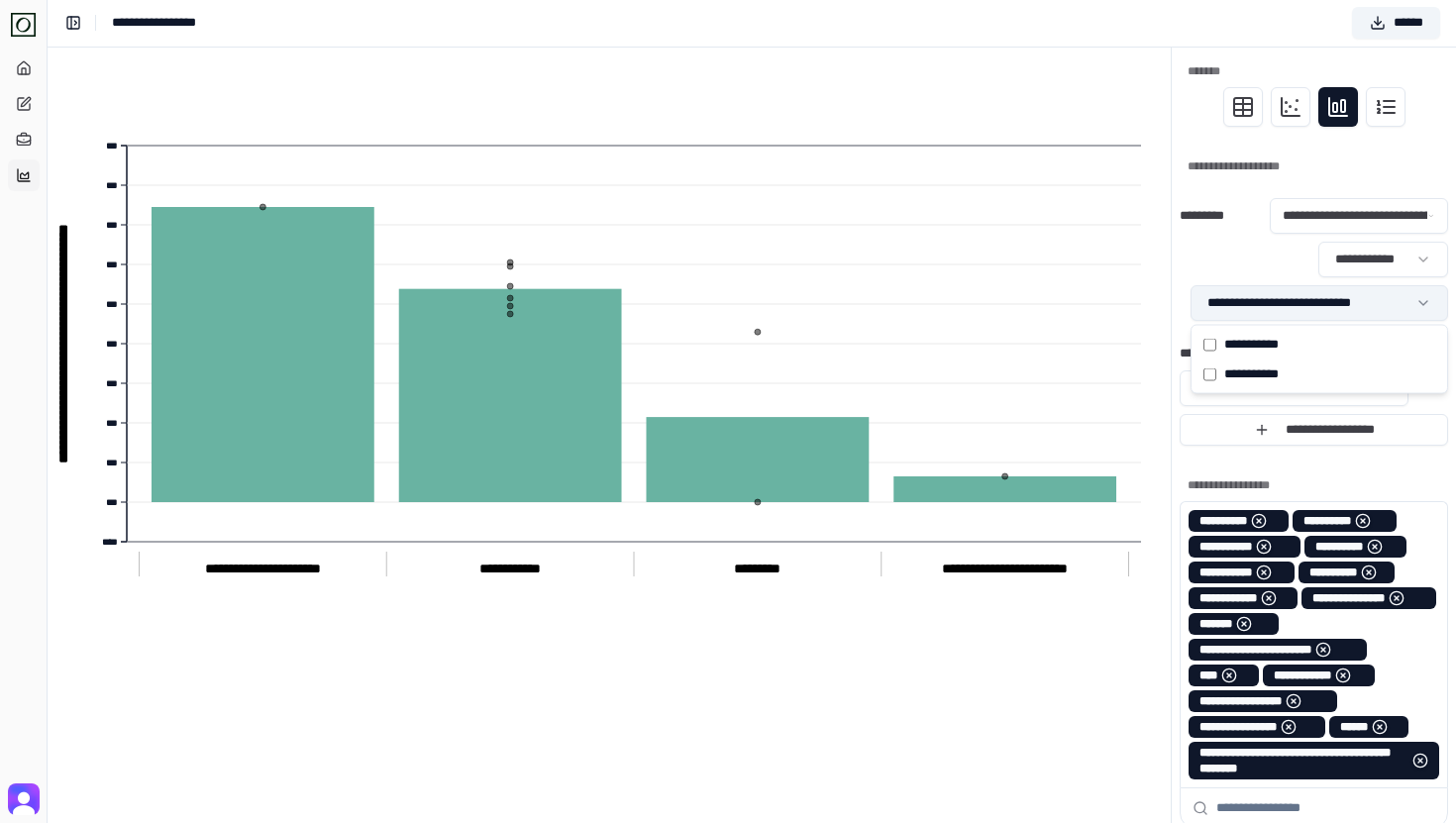 click on "[STREET] [CITY] [STATE] [ZIP] [PHONE] [EMAIL] [CREDIT_CARD] [PASSPORT] [DRIVER_LICENSE] [BIRTH_DATE] [AGE] [ADDRESS] [ADDRESS] [CITY] [STATE] [ZIP] [PHONE] [EMAIL] [CREDIT_CARD] [PASSPORT] [DRIVER_LICENSE] [BIRTH_DATE] [AGE] [ADDRESS] [ADDRESS] [CITY] [STATE] [ZIP] [PHONE] [EMAIL] [CREDIT_CARD] [PASSPORT] [DRIVER_LICENSE] [BIRTH_DATE] [AGE] [ADDRESS] [ADDRESS] [CITY] [STATE] [ZIP] [PHONE] [EMAIL] [CREDIT_CARD] [PASSPORT] [DRIVER_LICENSE] [BIRTH_DATE] [AGE] [ADDRESS] [ADDRESS] [CITY] [STATE] [ZIP] [PHONE] [EMAIL] [CREDIT_CARD] [PASSPORT] [DRIVER_LICENSE] [BIRTH_DATE] [AGE] [ADDRESS] [ADDRESS] [CITY] [STATE] [ZIP] [PHONE] [EMAIL] [CREDIT_CARD] [PASSPORT] [DRIVER_LICENSE] [BIRTH_DATE] [AGE] [ADDRESS]" at bounding box center (728, 779) 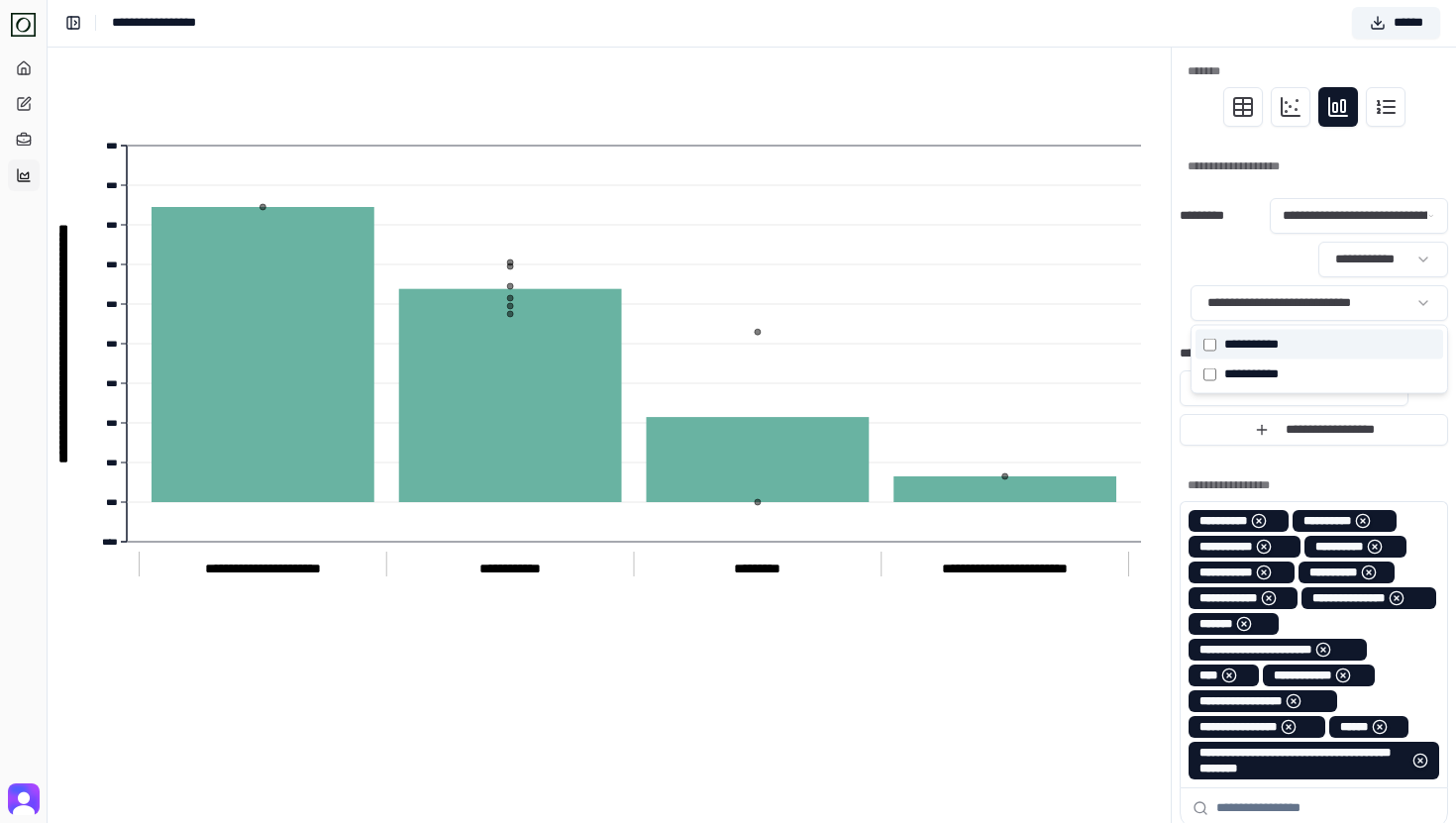 click on "******* * * *" at bounding box center [1251, 345] 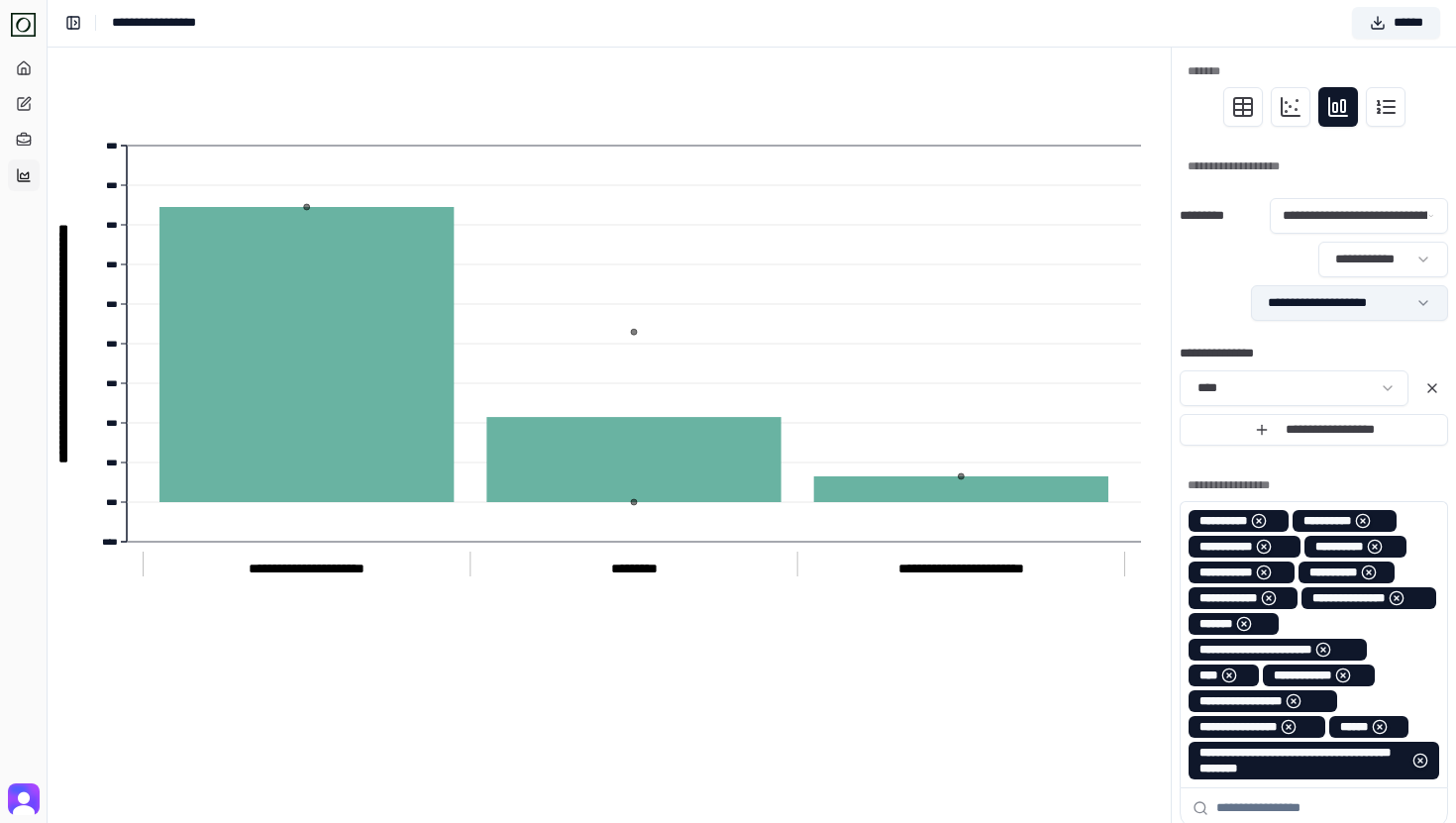 click on "[STREET] [CITY] [STATE] [ZIP] [PHONE] [EMAIL] [CREDIT_CARD] [PASSPORT] [DRIVER_LICENSE] [BIRTH_DATE] [AGE] [ADDRESS] [ADDRESS] [CITY] [STATE] [ZIP] [PHONE] [EMAIL] [CREDIT_CARD] [PASSPORT] [DRIVER_LICENSE] [BIRTH_DATE] [AGE] [ADDRESS] [ADDRESS] [CITY] [STATE] [ZIP] [PHONE] [EMAIL] [CREDIT_CARD] [PASSPORT] [DRIVER_LICENSE] [BIRTH_DATE] [AGE] [ADDRESS] [ADDRESS] [CITY] [STATE] [ZIP] [PHONE] [EMAIL] [CREDIT_CARD] [PASSPORT] [DRIVER_LICENSE] [BIRTH_DATE] [AGE] [ADDRESS] [ADDRESS] [CITY] [STATE] [ZIP] [PHONE] [EMAIL] [CREDIT_CARD] [PASSPORT] [DRIVER_LICENSE] [BIRTH_DATE] [AGE] [ADDRESS] [ADDRESS] [CITY] [STATE] [ZIP] [PHONE] [EMAIL] [CREDIT_CARD] [PASSPORT] [DRIVER_LICENSE] [BIRTH_DATE] [AGE] [ADDRESS] [ADDRESS] [CITY] [STATE] [ZIP] [PHONE] [EMAIL] [CREDIT_CARD] [PASSPORT] [DRIVER_LICENSE] [BIRTH_DATE] [AGE] [ADDRESS] [ADDRESS] [CITY] [STATE] [ZIP] [PHONE] [EMAIL] [CREDIT_CARD] [PASSPORT] [DRIVER_LICENSE] [BIRTH_DATE] [AGE] [ADDRESS]" at bounding box center [728, 779] 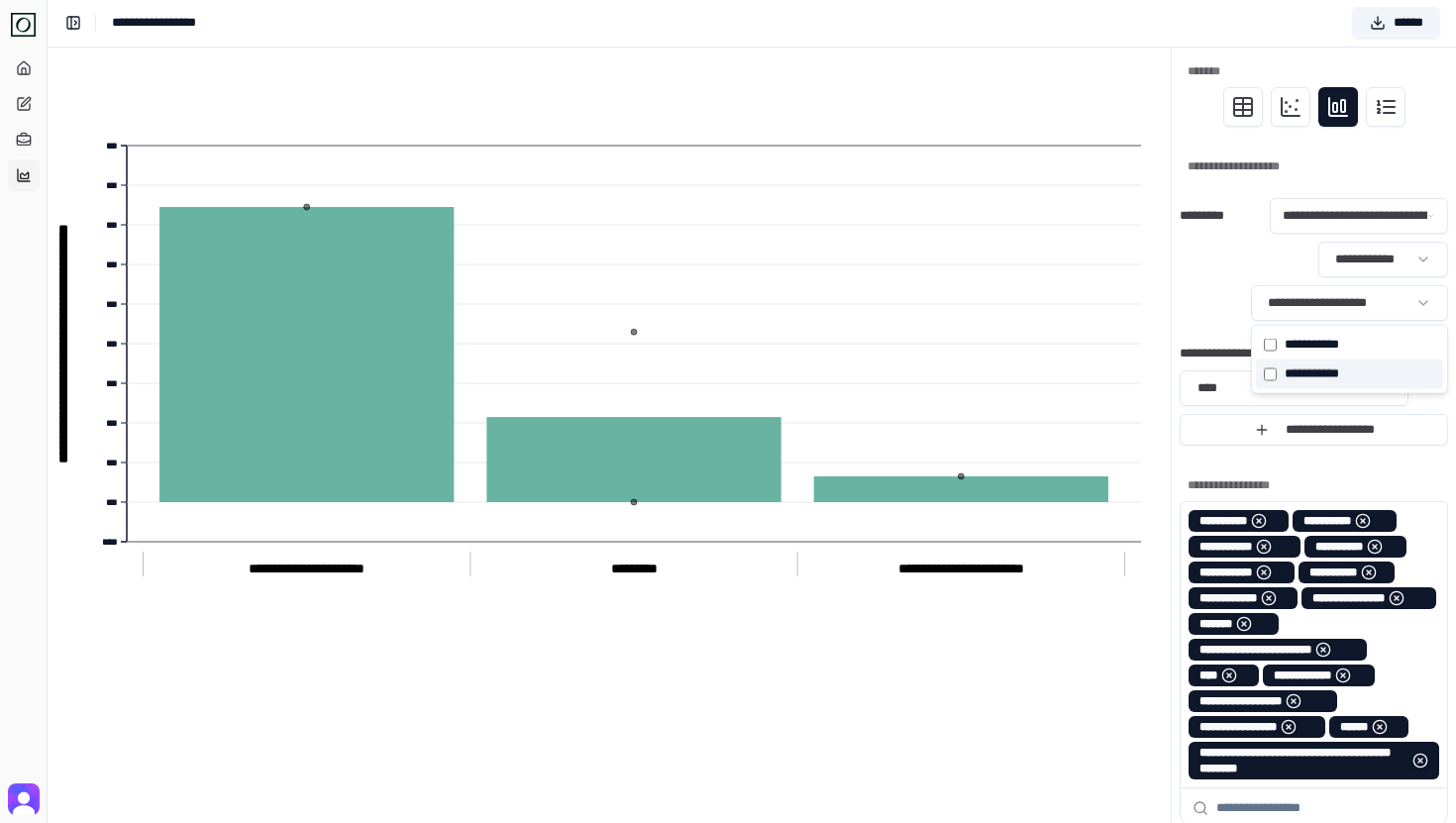 click on "******* * * *" at bounding box center (1311, 374) 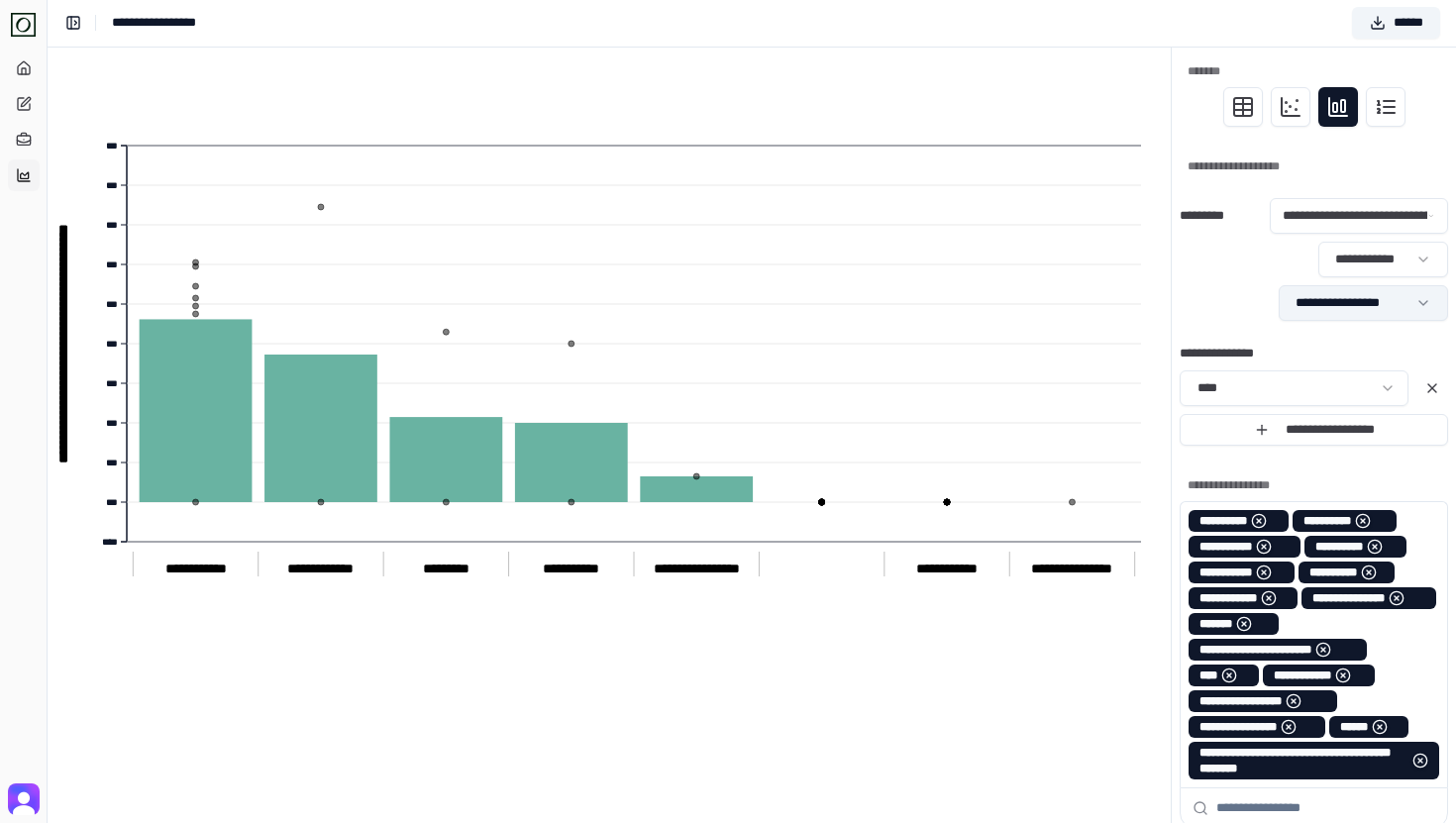 click on "**********" at bounding box center (728, 779) 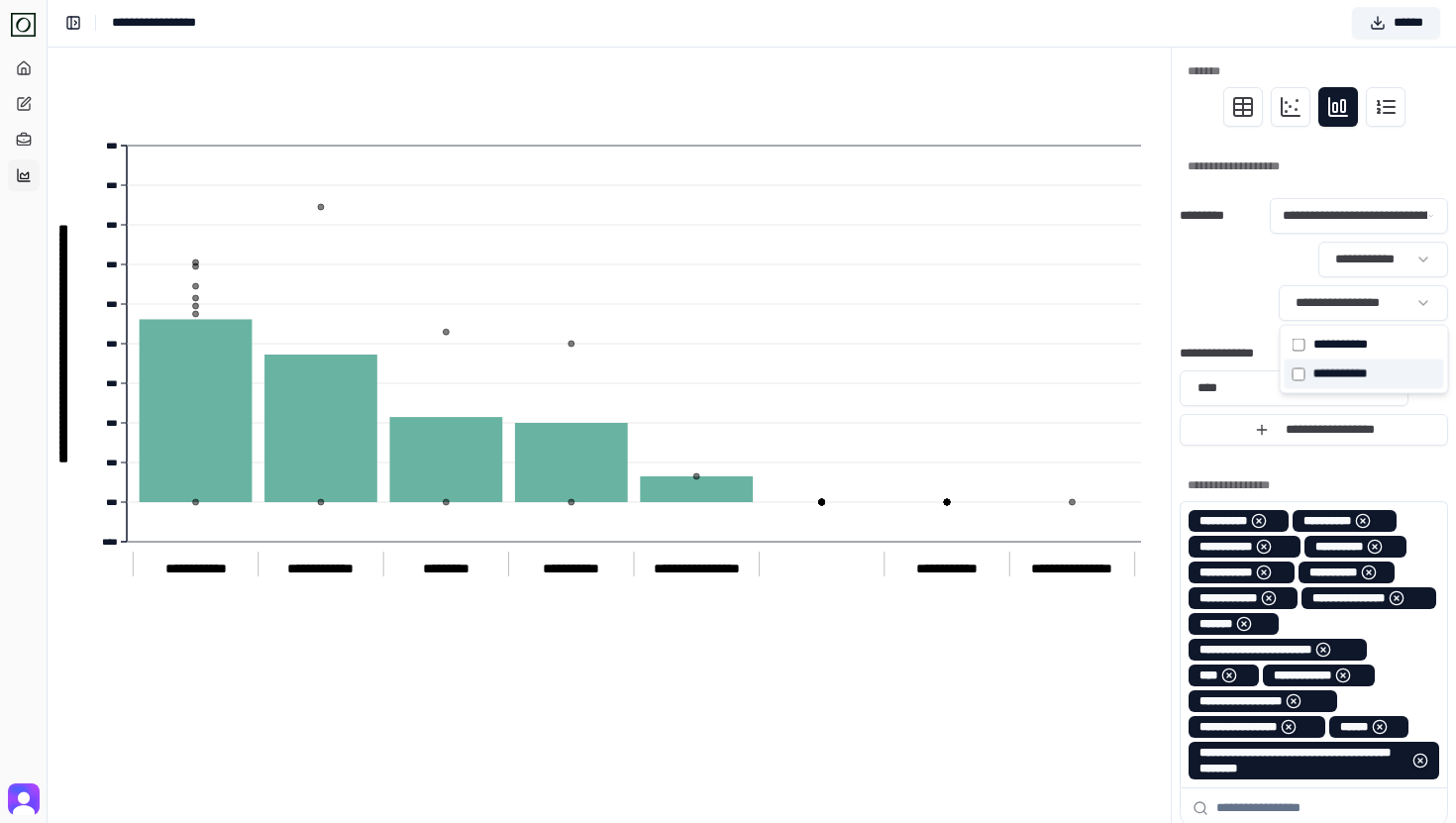 click on "******* * * *" at bounding box center [1340, 374] 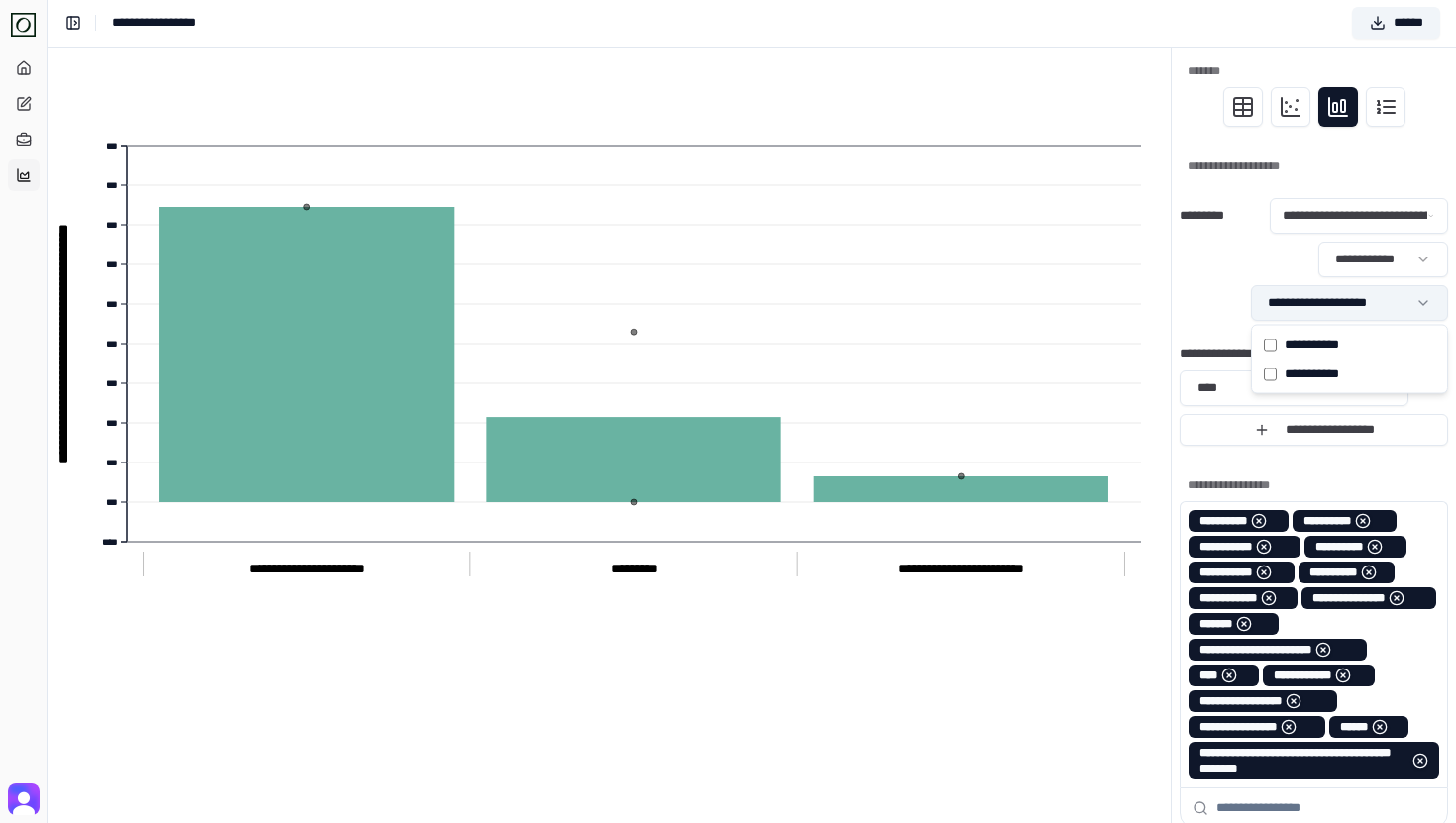 click on "[STREET] [CITY] [STATE] [ZIP] [PHONE] [EMAIL] [CREDIT_CARD] [PASSPORT] [DRIVER_LICENSE] [BIRTH_DATE] [AGE] [ADDRESS] [ADDRESS] [CITY] [STATE] [ZIP] [PHONE] [EMAIL] [CREDIT_CARD] [PASSPORT] [DRIVER_LICENSE] [BIRTH_DATE] [AGE] [ADDRESS] [ADDRESS] [CITY] [STATE] [ZIP] [PHONE] [EMAIL] [CREDIT_CARD] [PASSPORT] [DRIVER_LICENSE] [BIRTH_DATE] [AGE] [ADDRESS] [ADDRESS] [CITY] [STATE] [ZIP] [PHONE] [EMAIL] [CREDIT_CARD] [PASSPORT] [DRIVER_LICENSE] [BIRTH_DATE] [AGE] [ADDRESS] [ADDRESS] [CITY] [STATE] [ZIP] [PHONE] [EMAIL] [CREDIT_CARD] [PASSPORT] [DRIVER_LICENSE] [BIRTH_DATE] [AGE] [ADDRESS] [ADDRESS] [CITY] [STATE] [ZIP] [PHONE] [EMAIL] [CREDIT_CARD] [PASSPORT] [DRIVER_LICENSE] [BIRTH_DATE] [AGE] [ADDRESS] [ADDRESS] [CITY] [STATE] [ZIP] [PHONE] [EMAIL] [CREDIT_CARD] [PASSPORT] [DRIVER_LICENSE] [BIRTH_DATE] [AGE] [ADDRESS] [ADDRESS] [CITY] [STATE] [ZIP] [PHONE] [EMAIL] [CREDIT_CARD] [PASSPORT] [DRIVER_LICENSE] [BIRTH_DATE] [AGE] [ADDRESS]" at bounding box center (728, 779) 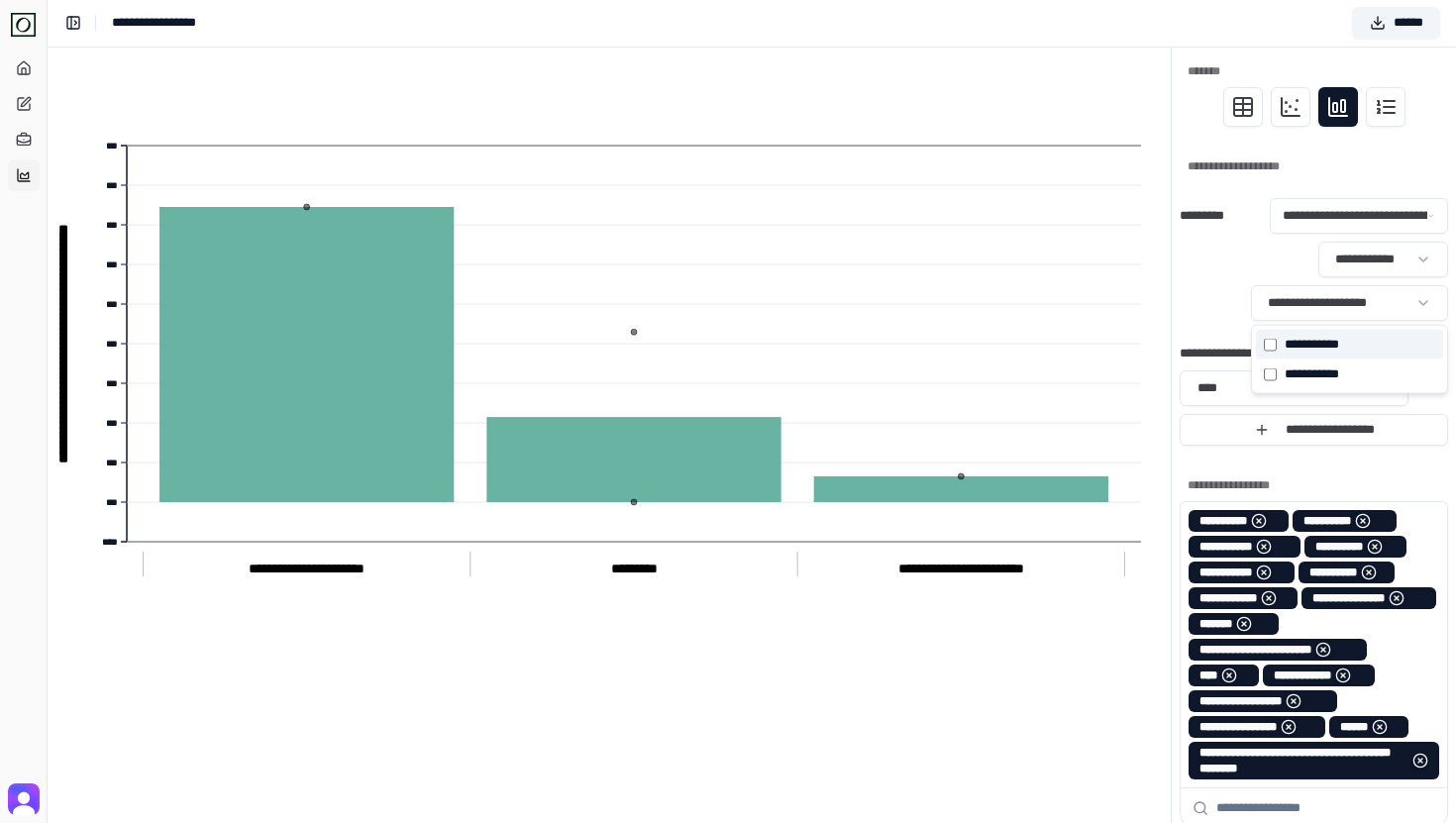 click on "******* * * *" at bounding box center (1311, 345) 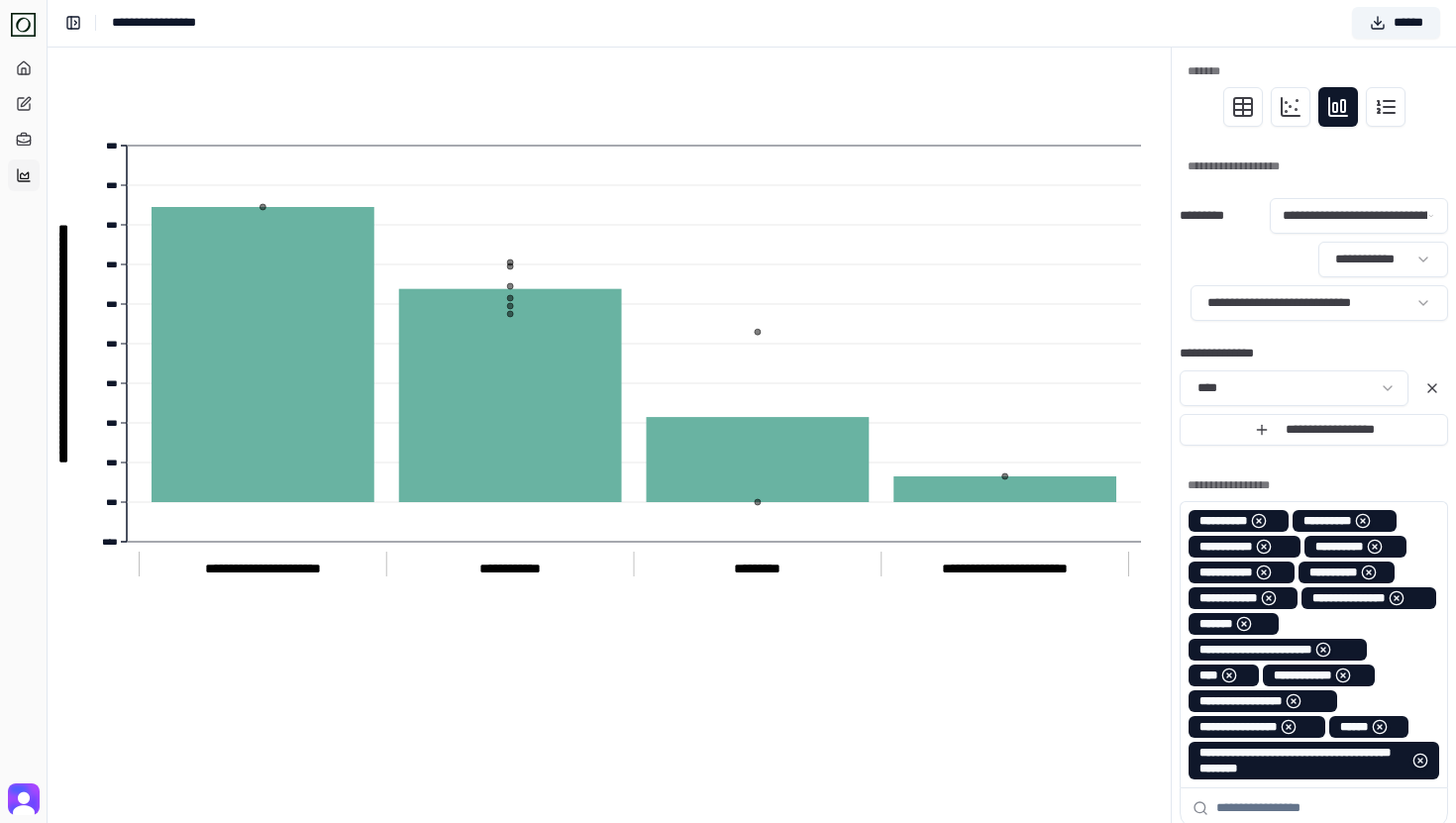 click on "**********" at bounding box center (1313, 322) 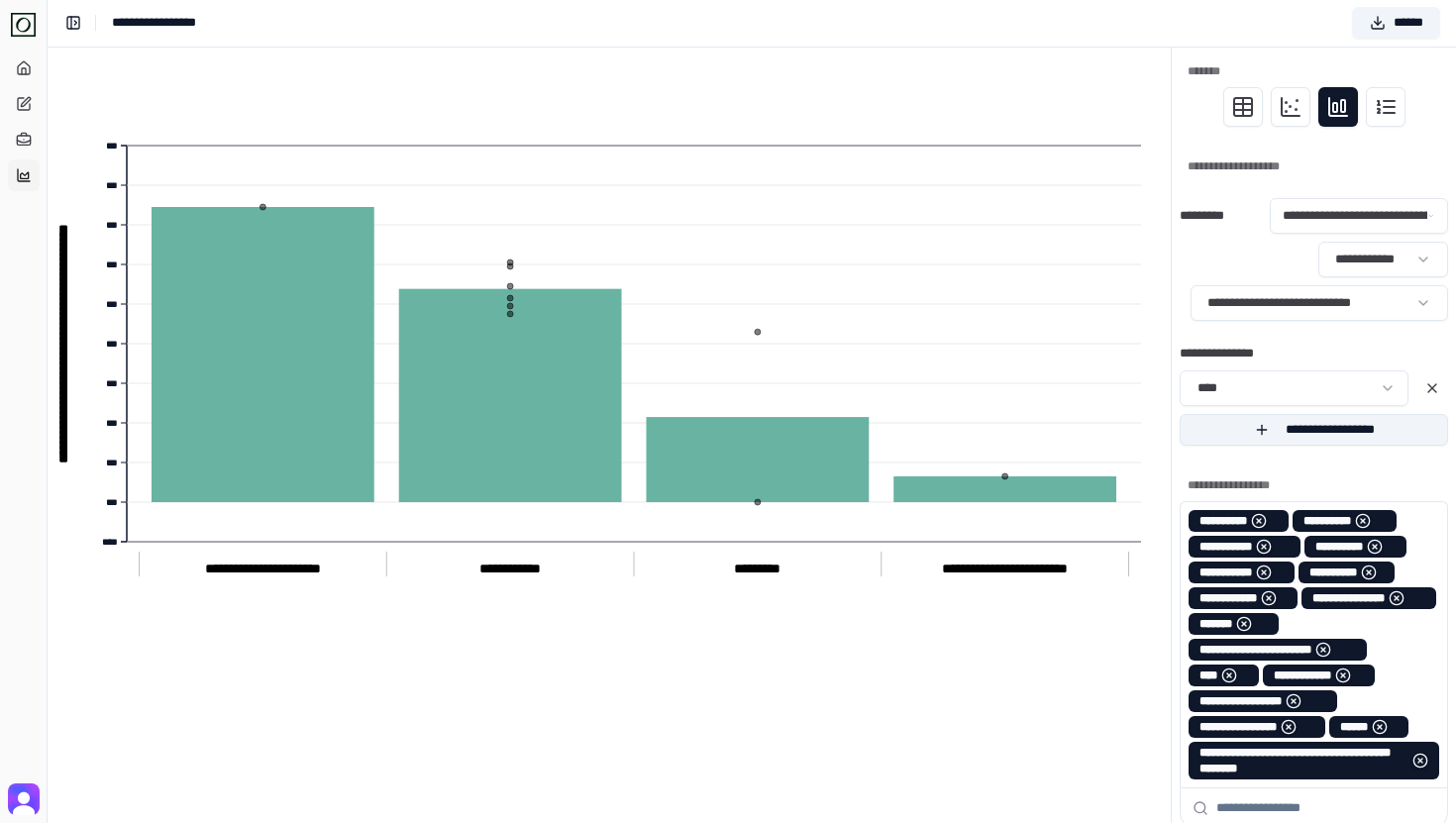 click on "**********" at bounding box center (1313, 430) 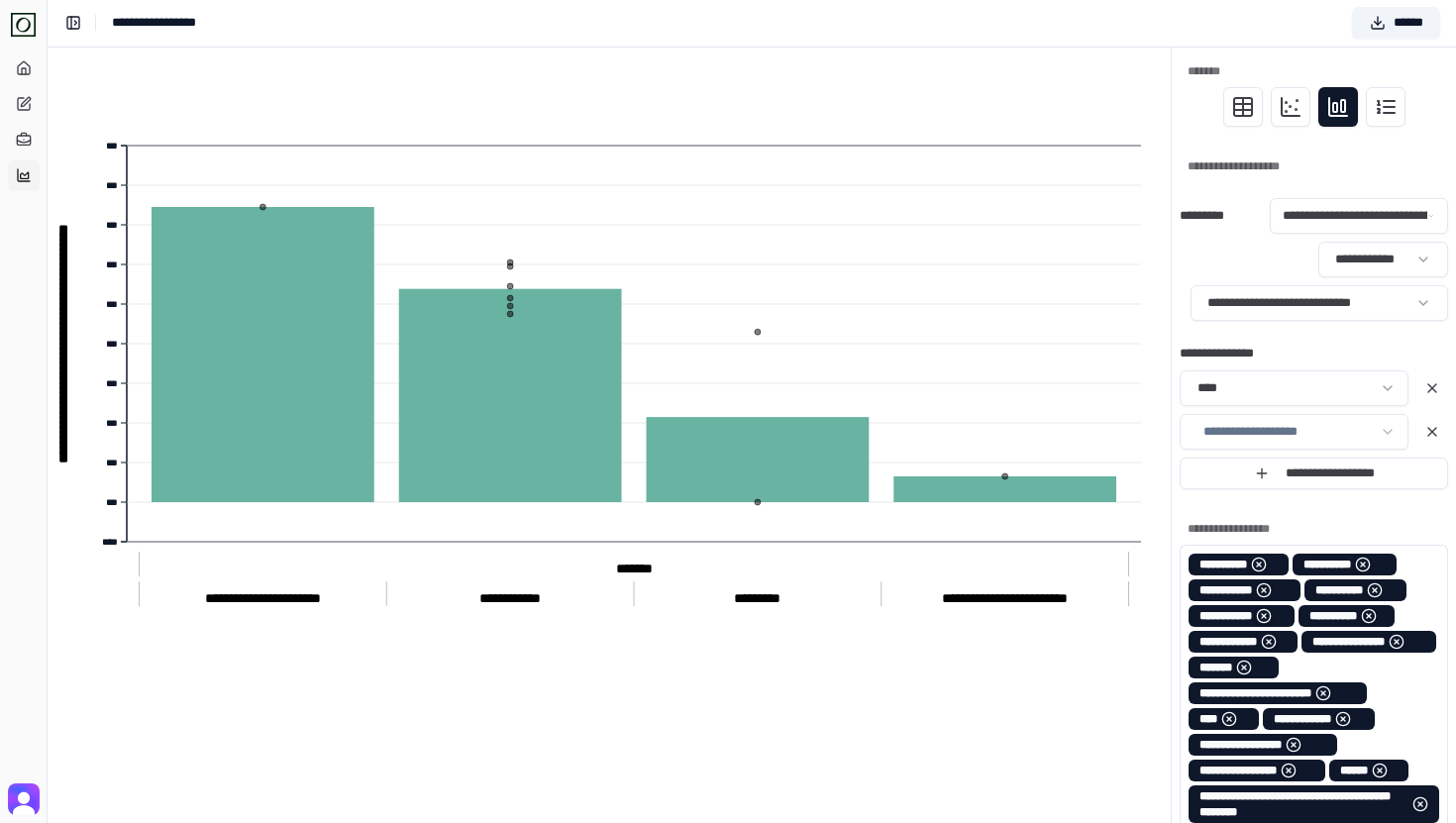 click on "**********" at bounding box center [728, 801] 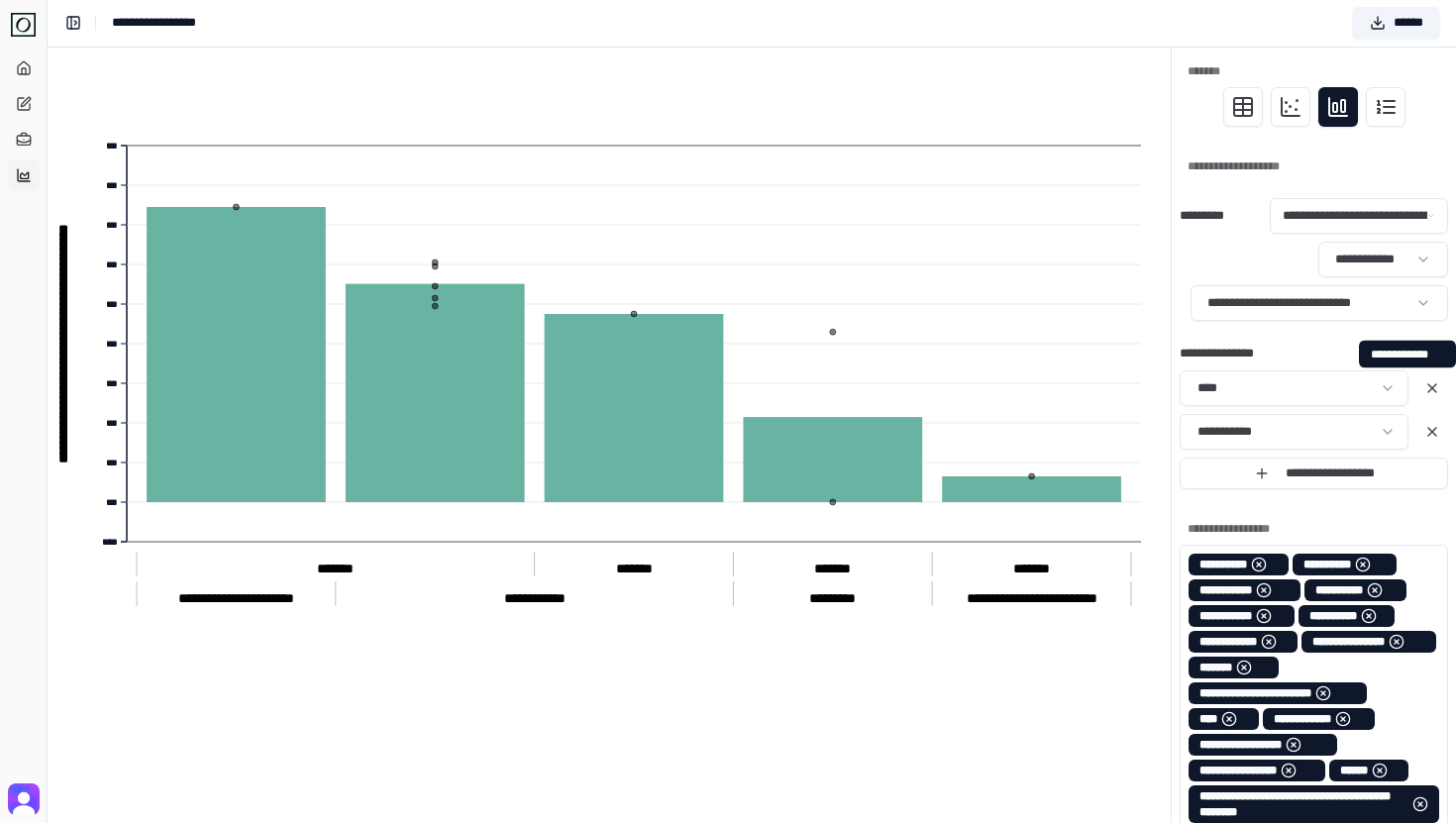 click on "**********" at bounding box center [728, 801] 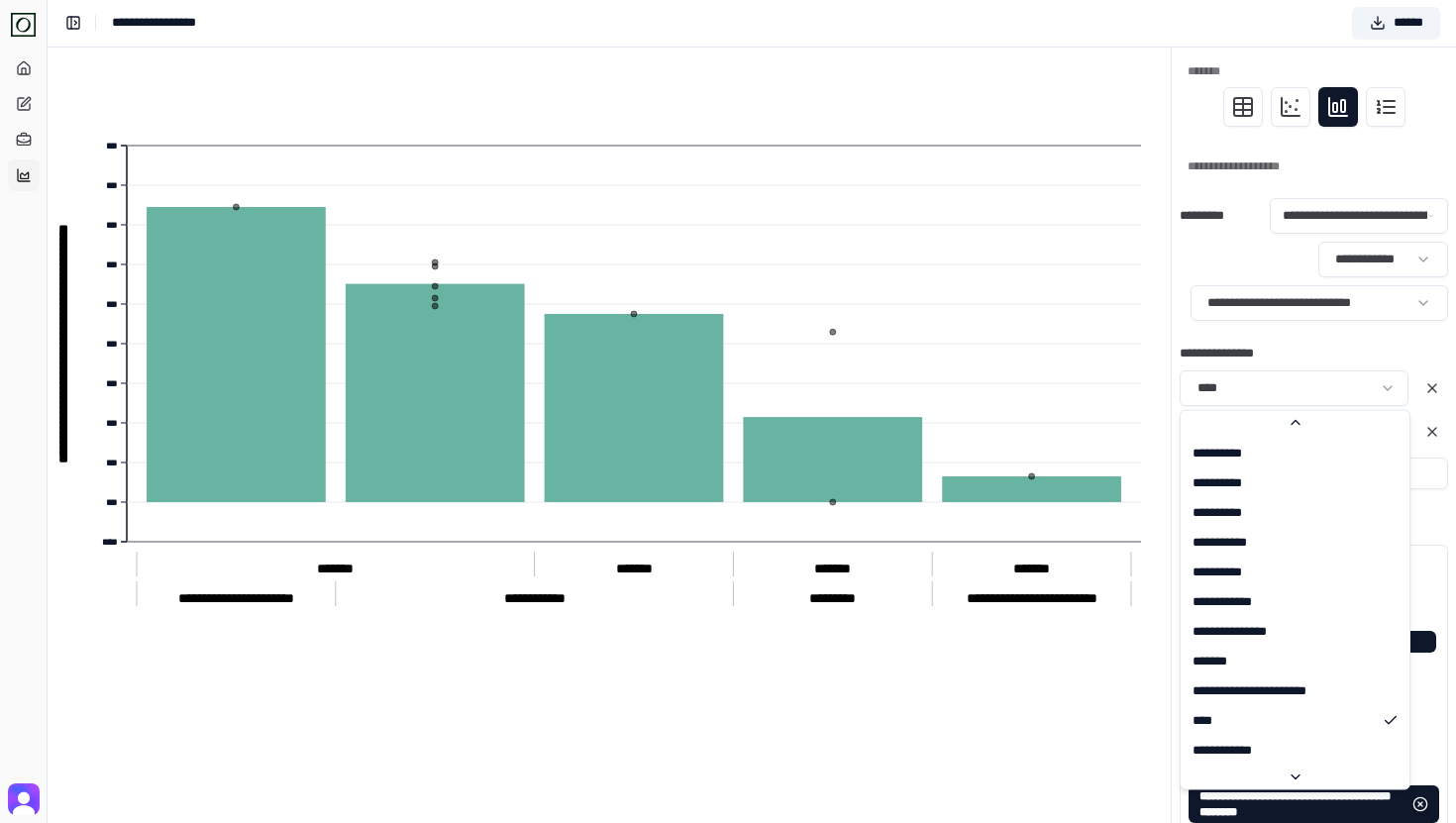 scroll, scrollTop: 59, scrollLeft: 0, axis: vertical 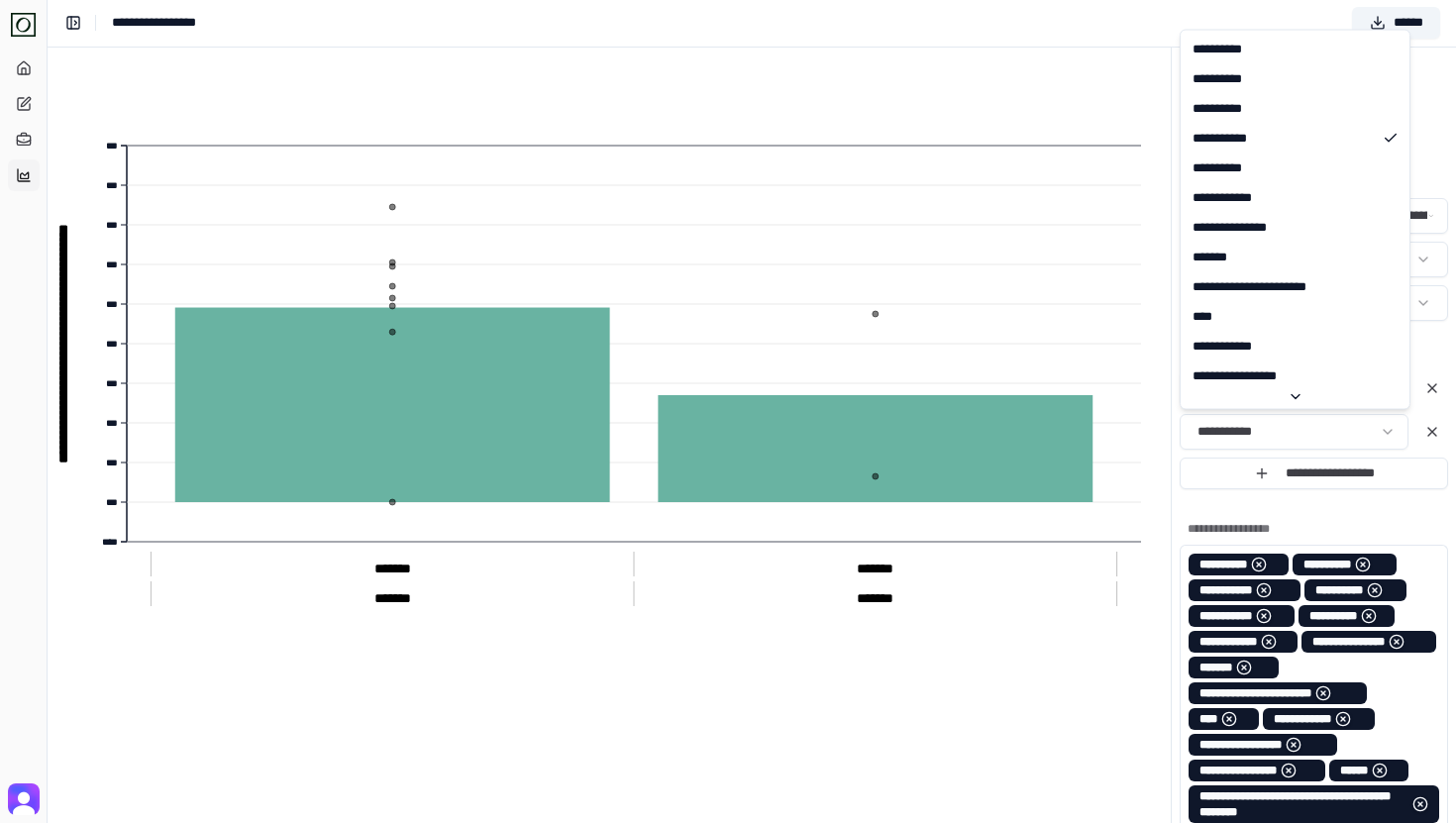 click on "**********" at bounding box center (728, 801) 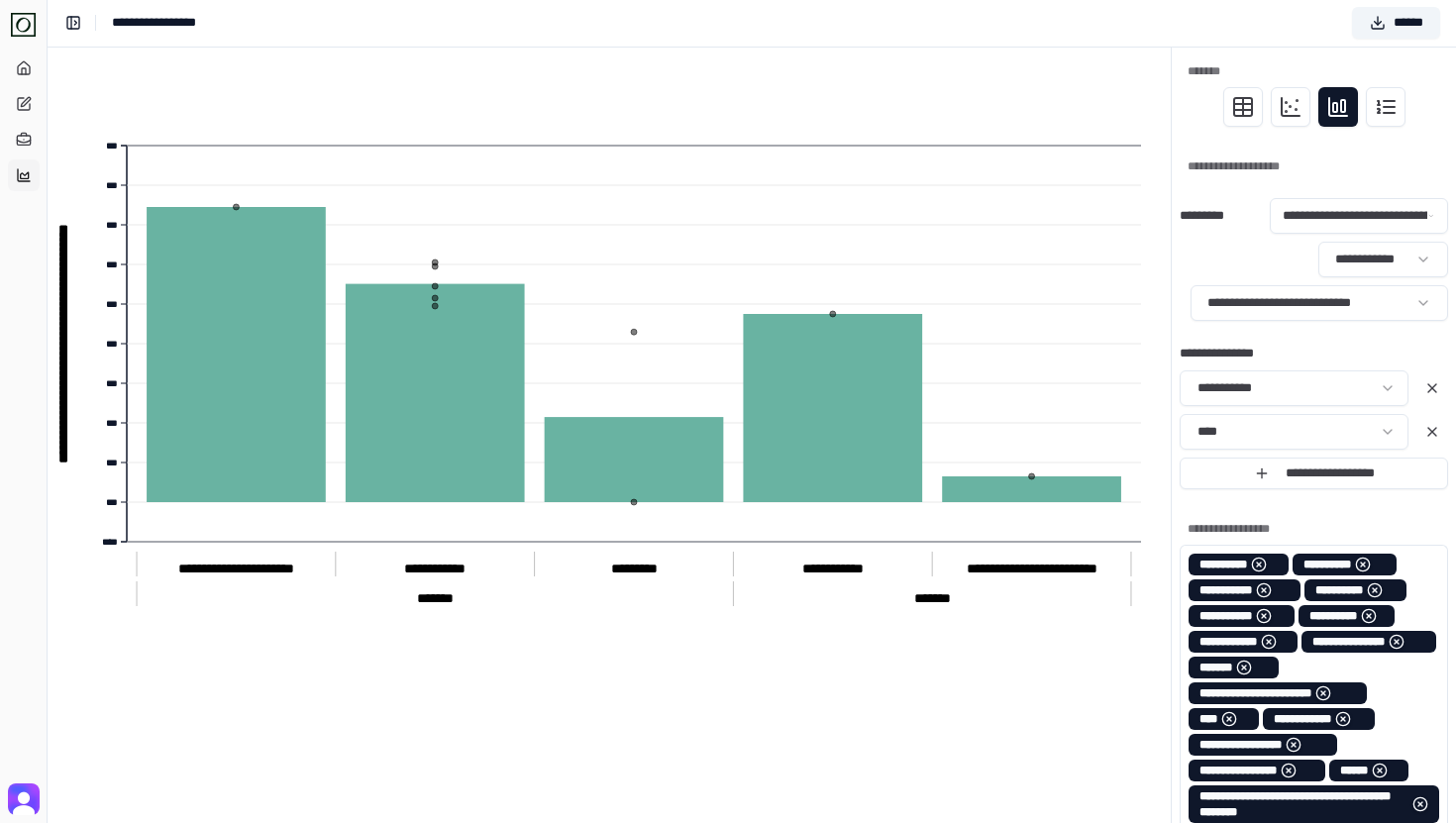 click on "**********" at bounding box center [609, 418] 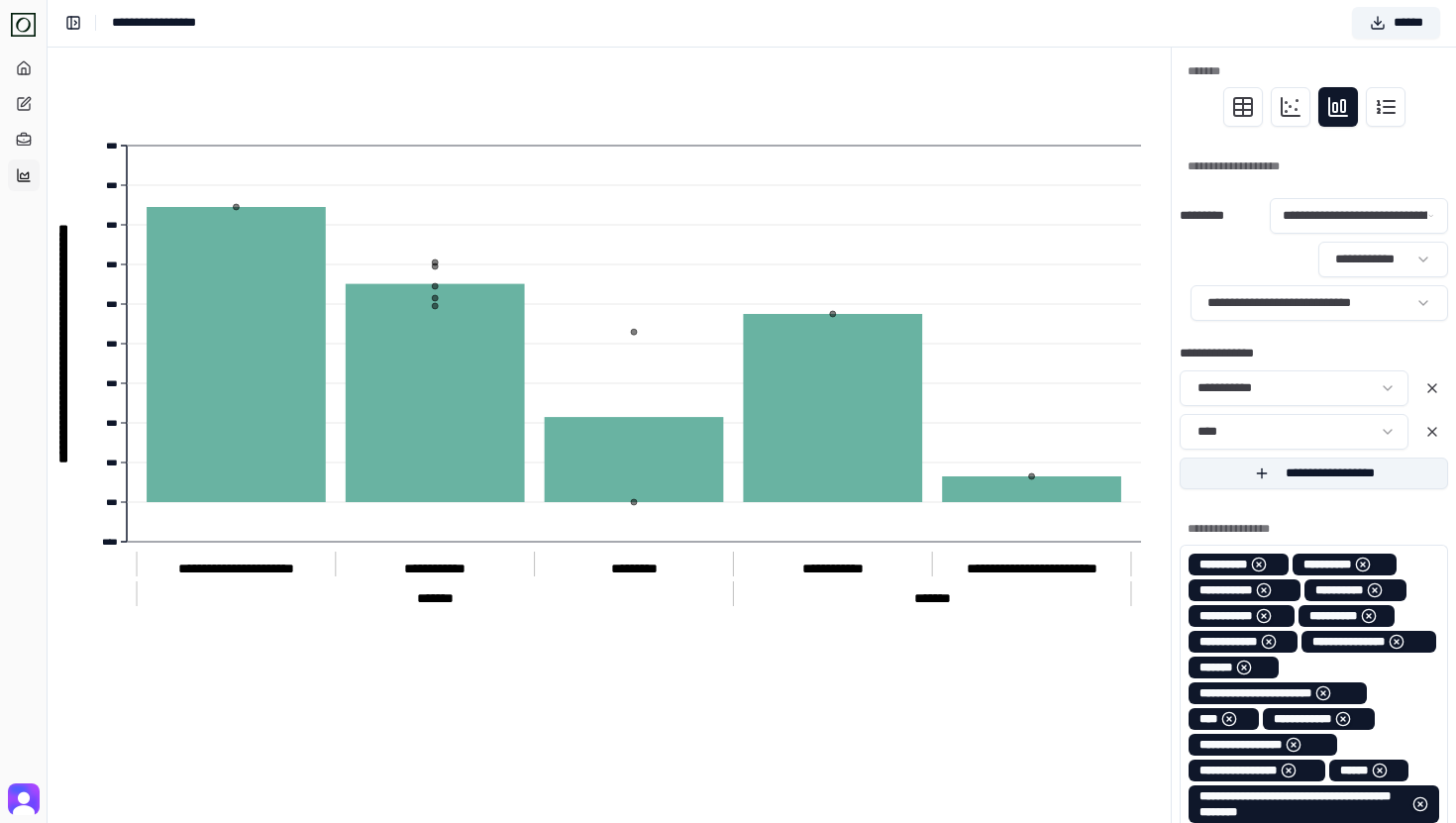 click on "**********" at bounding box center [1313, 473] 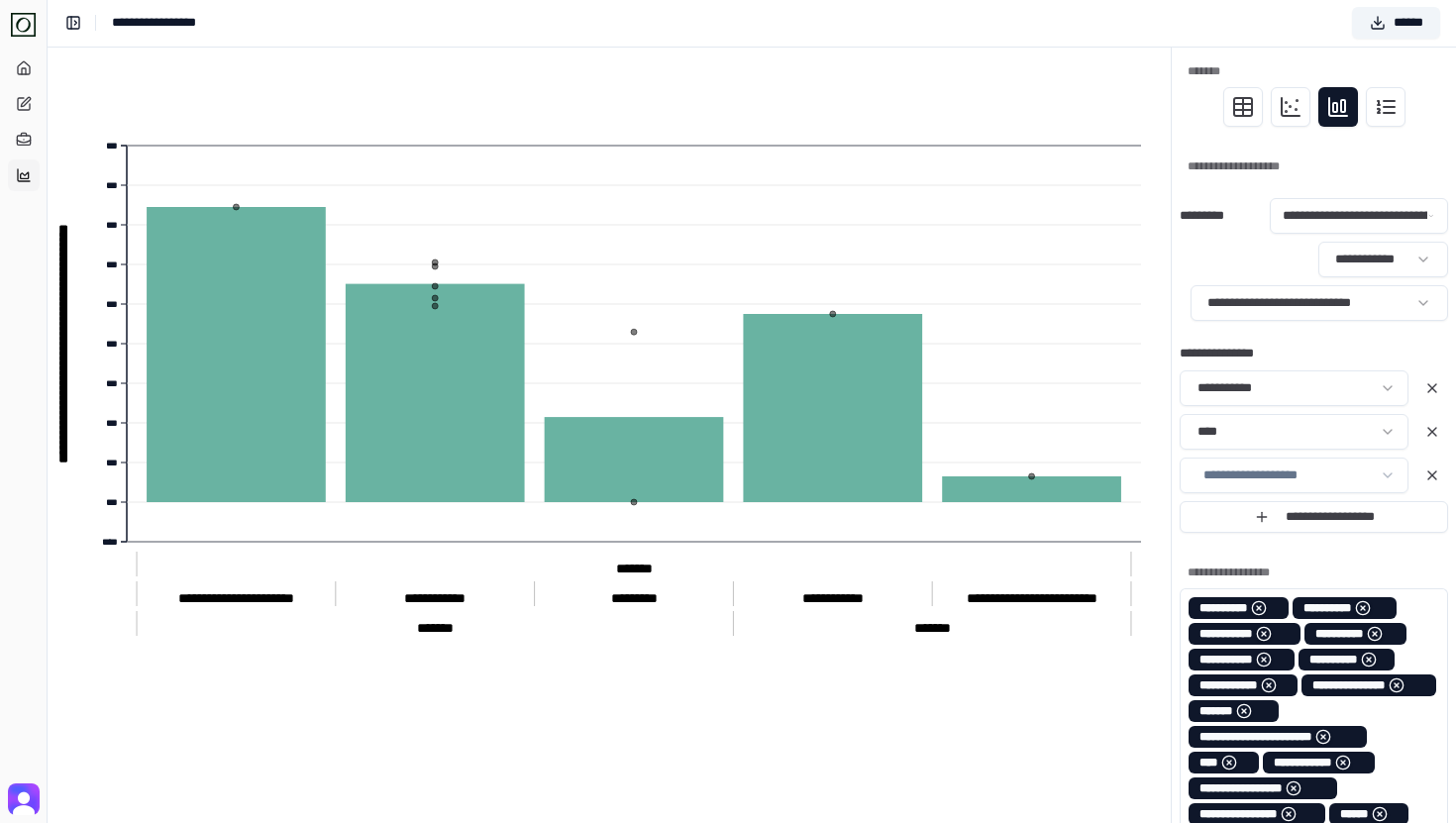click on "**********" at bounding box center (728, 823) 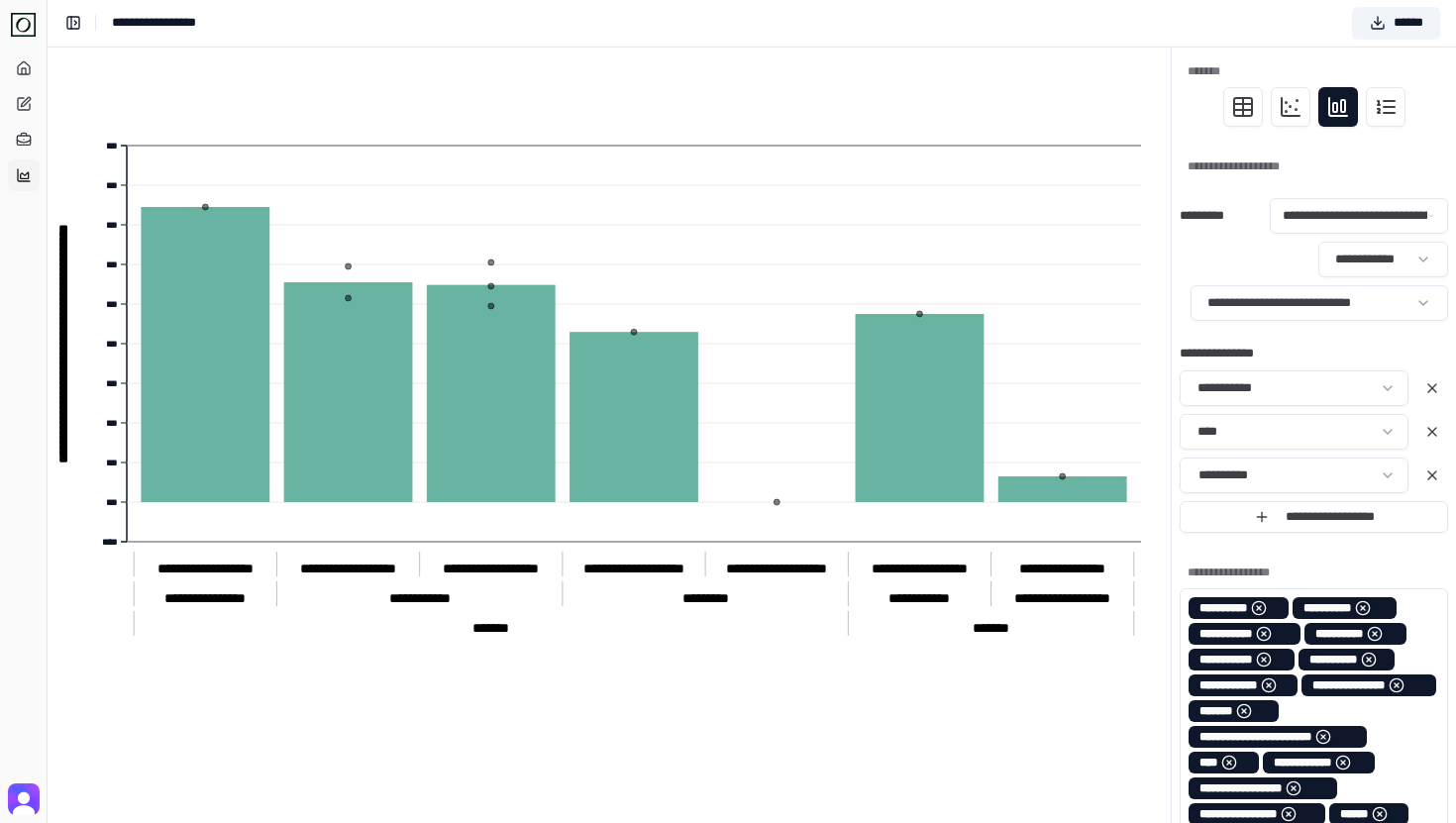 click on "**********" 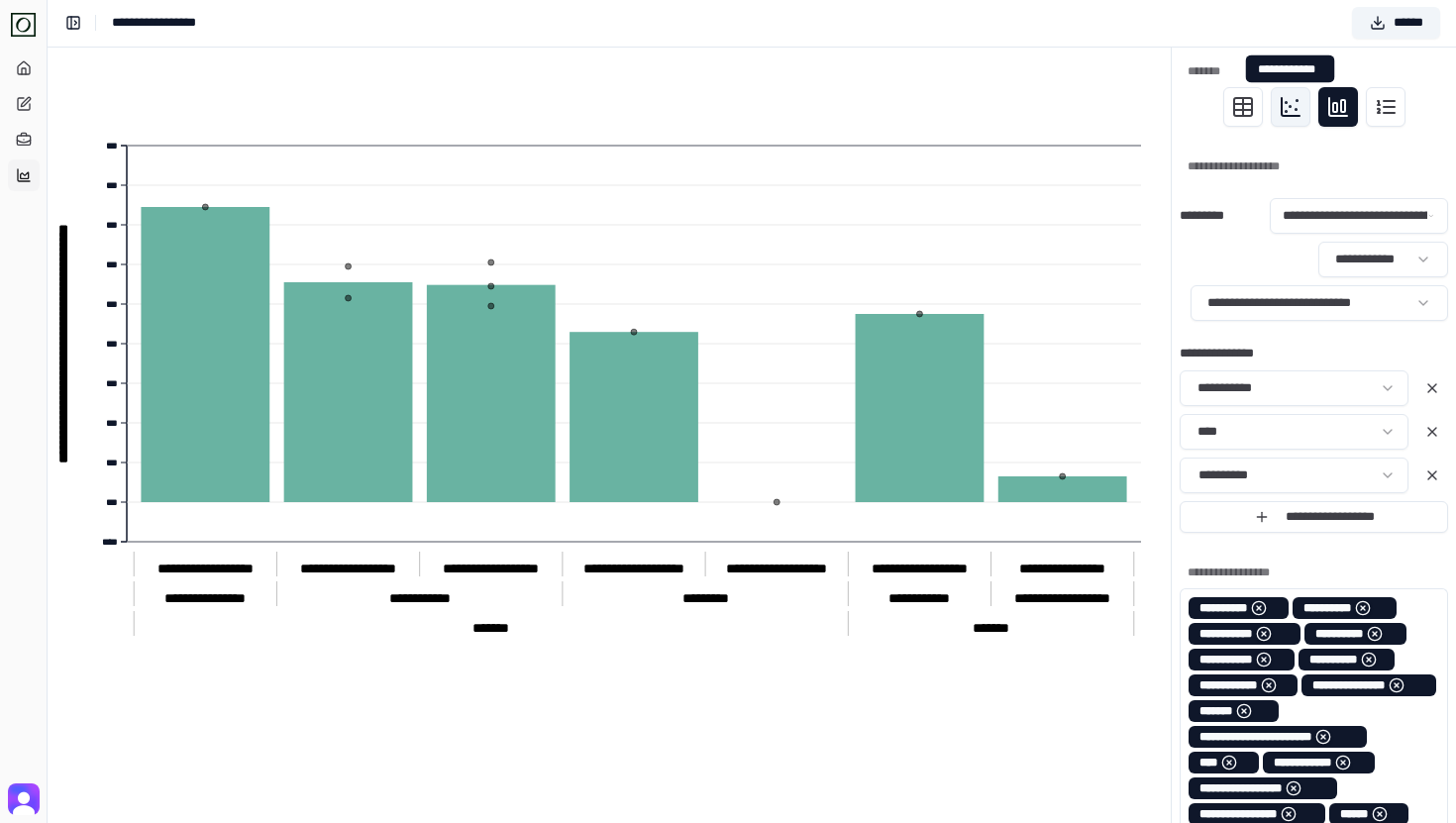 click at bounding box center [1291, 107] 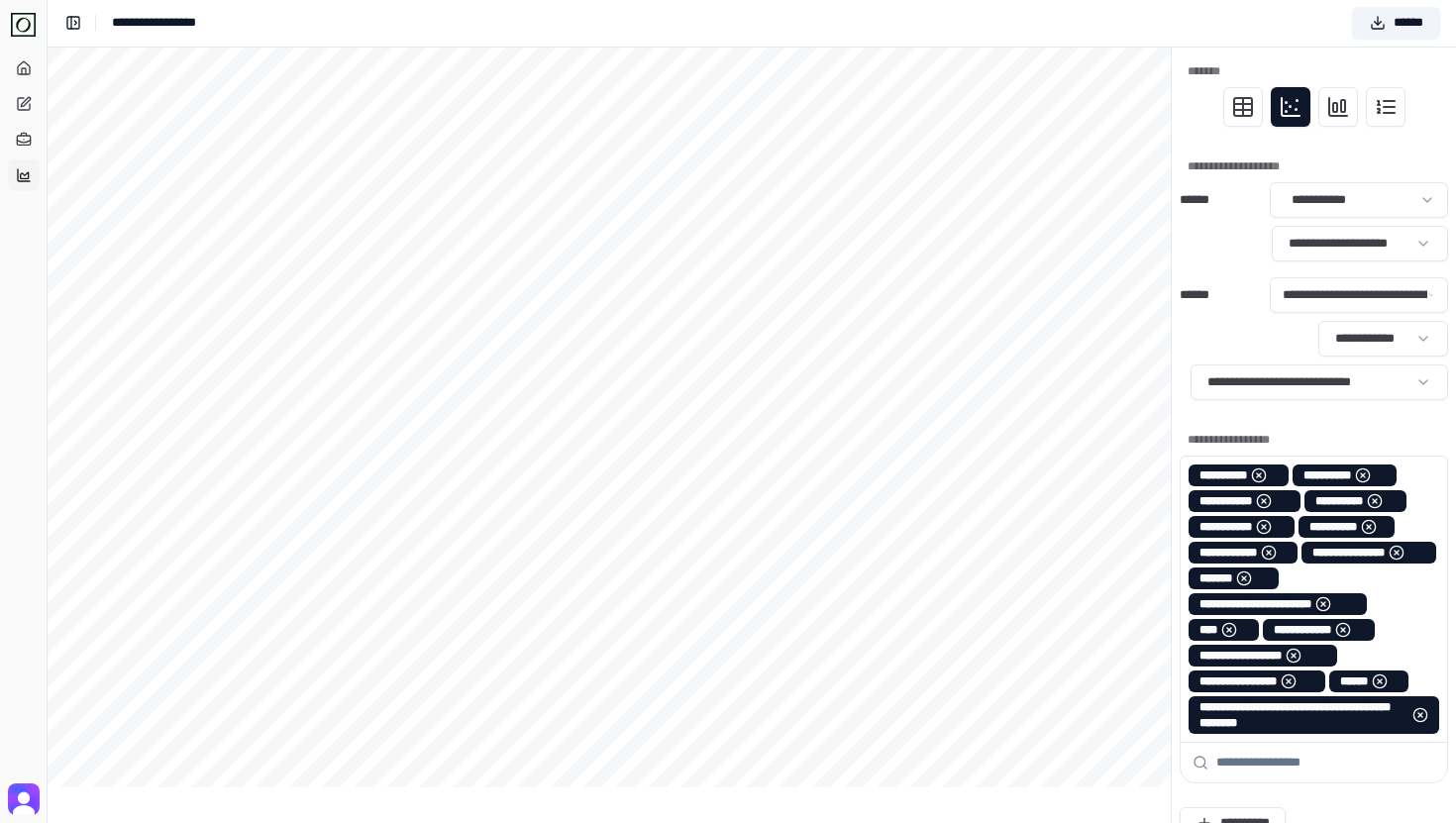 type 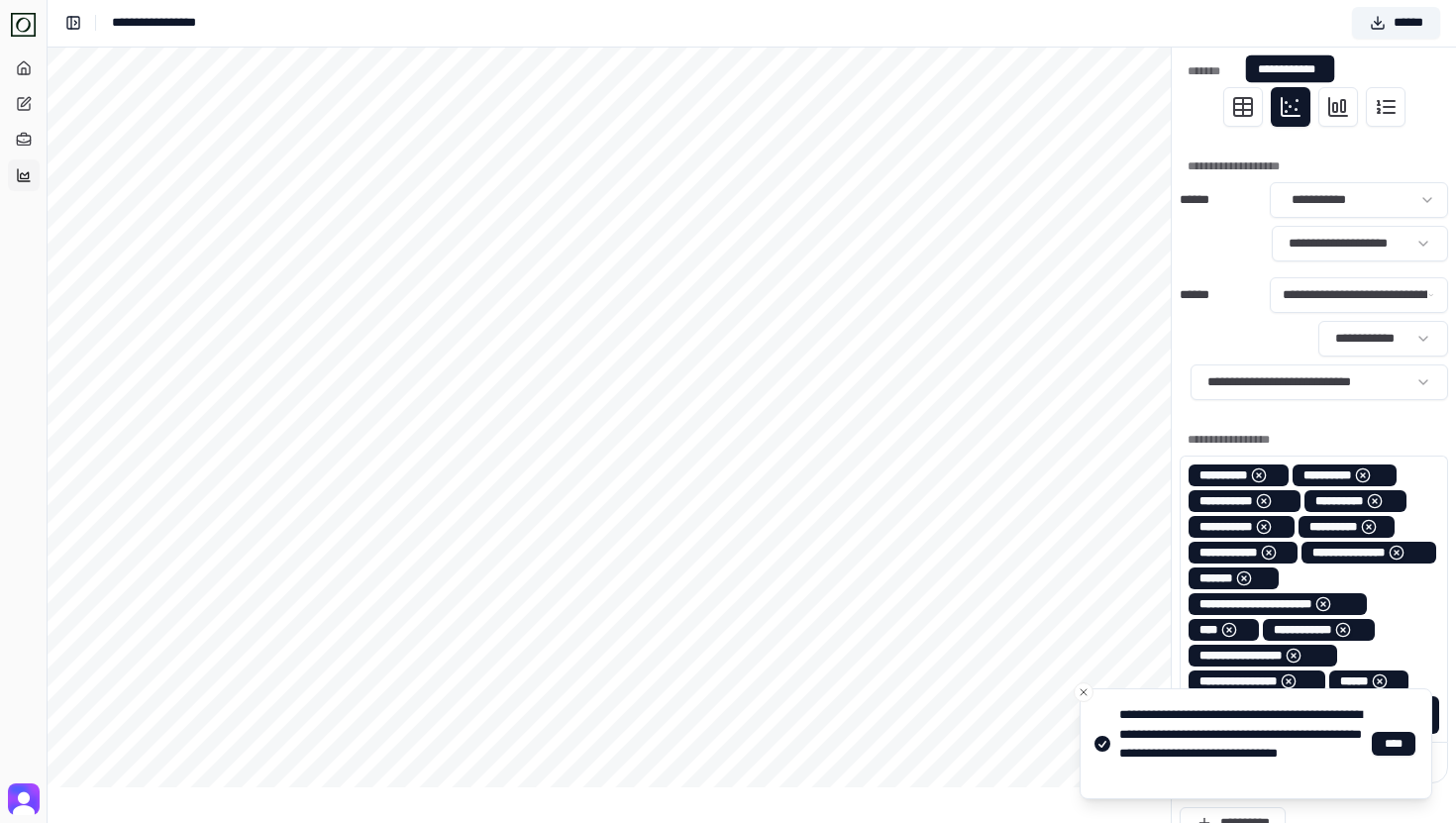 click on "[FIRST] [LAST] [LAST]" at bounding box center [752, 23] 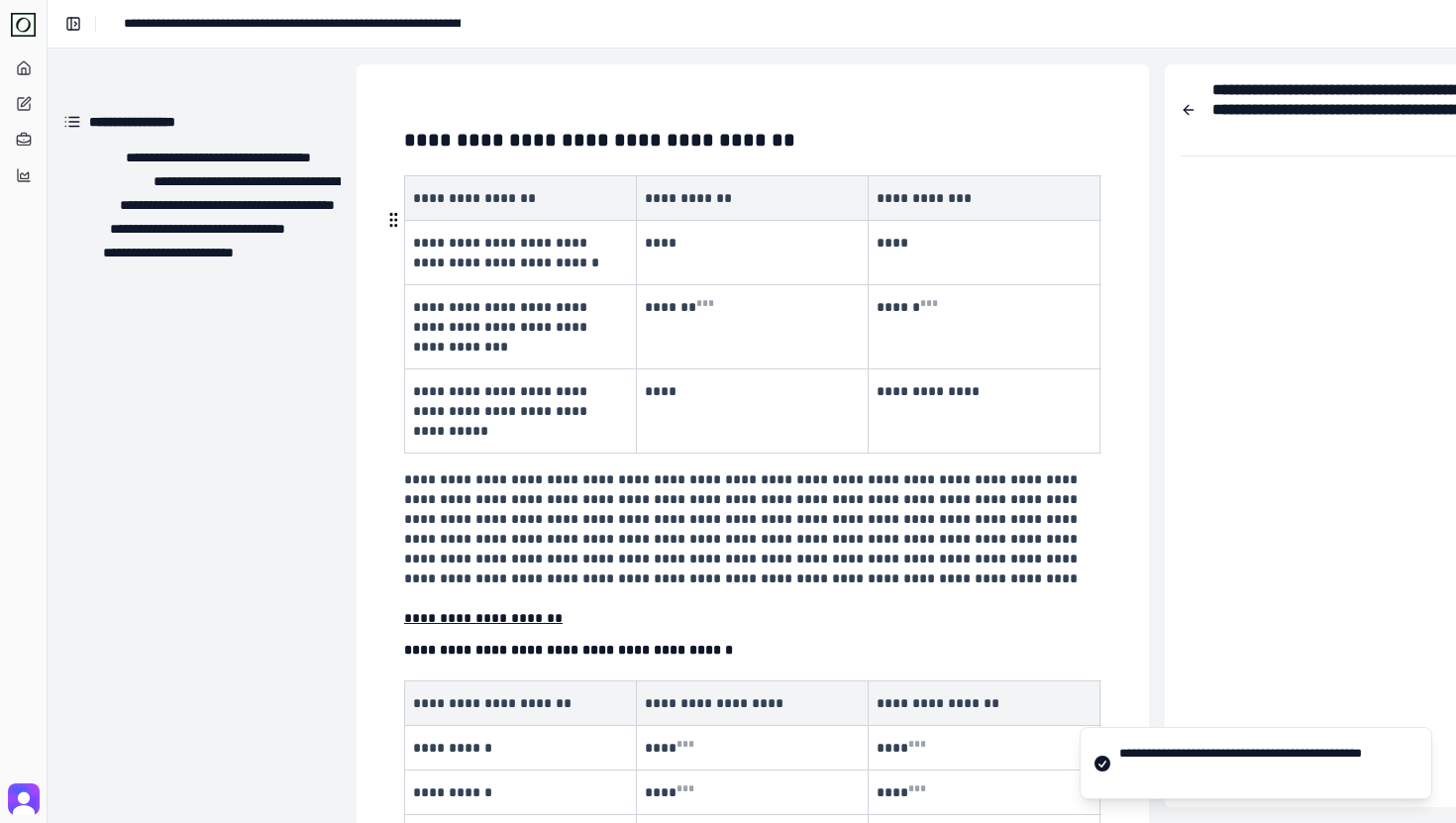 scroll, scrollTop: 0, scrollLeft: 0, axis: both 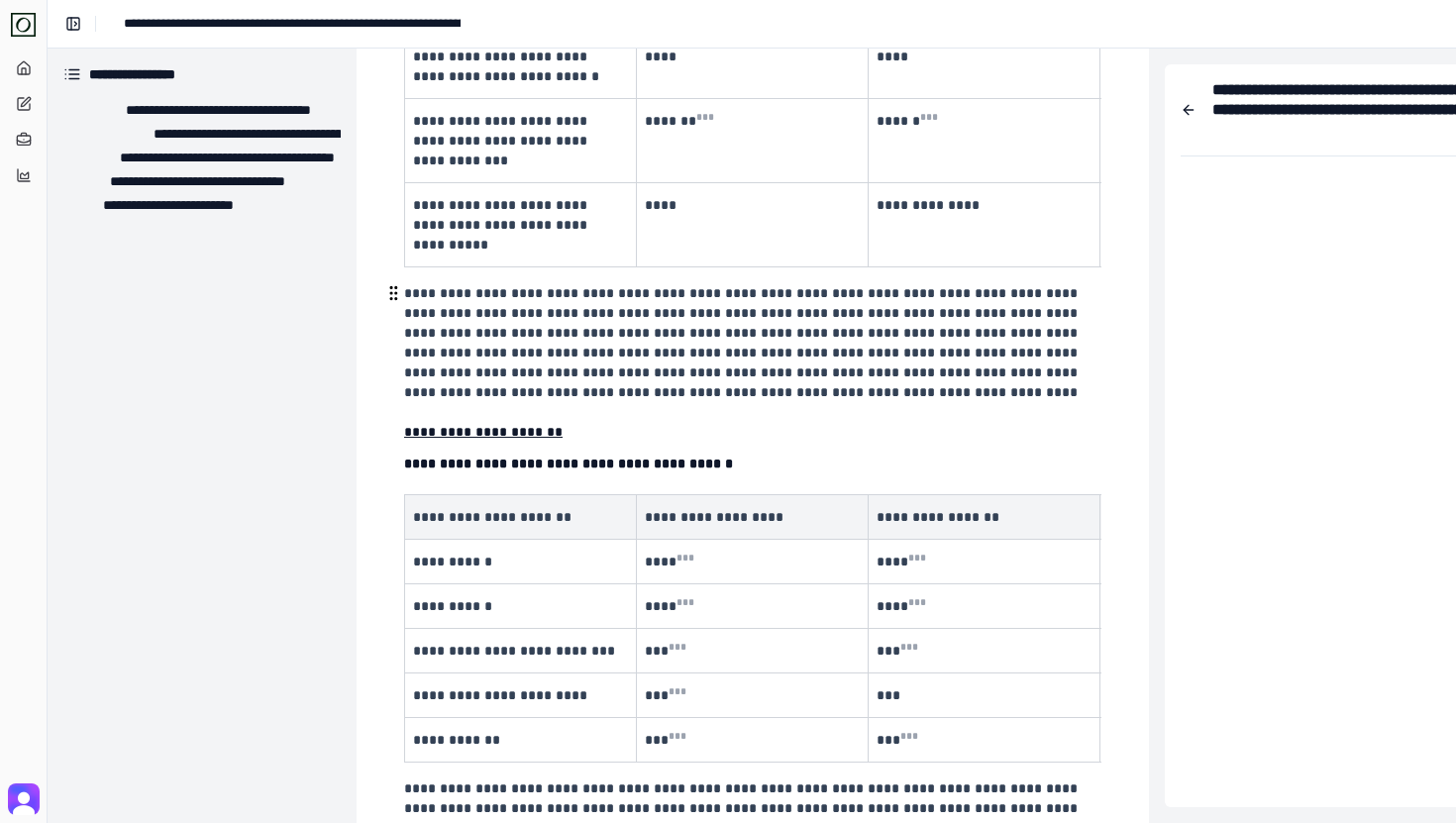 type 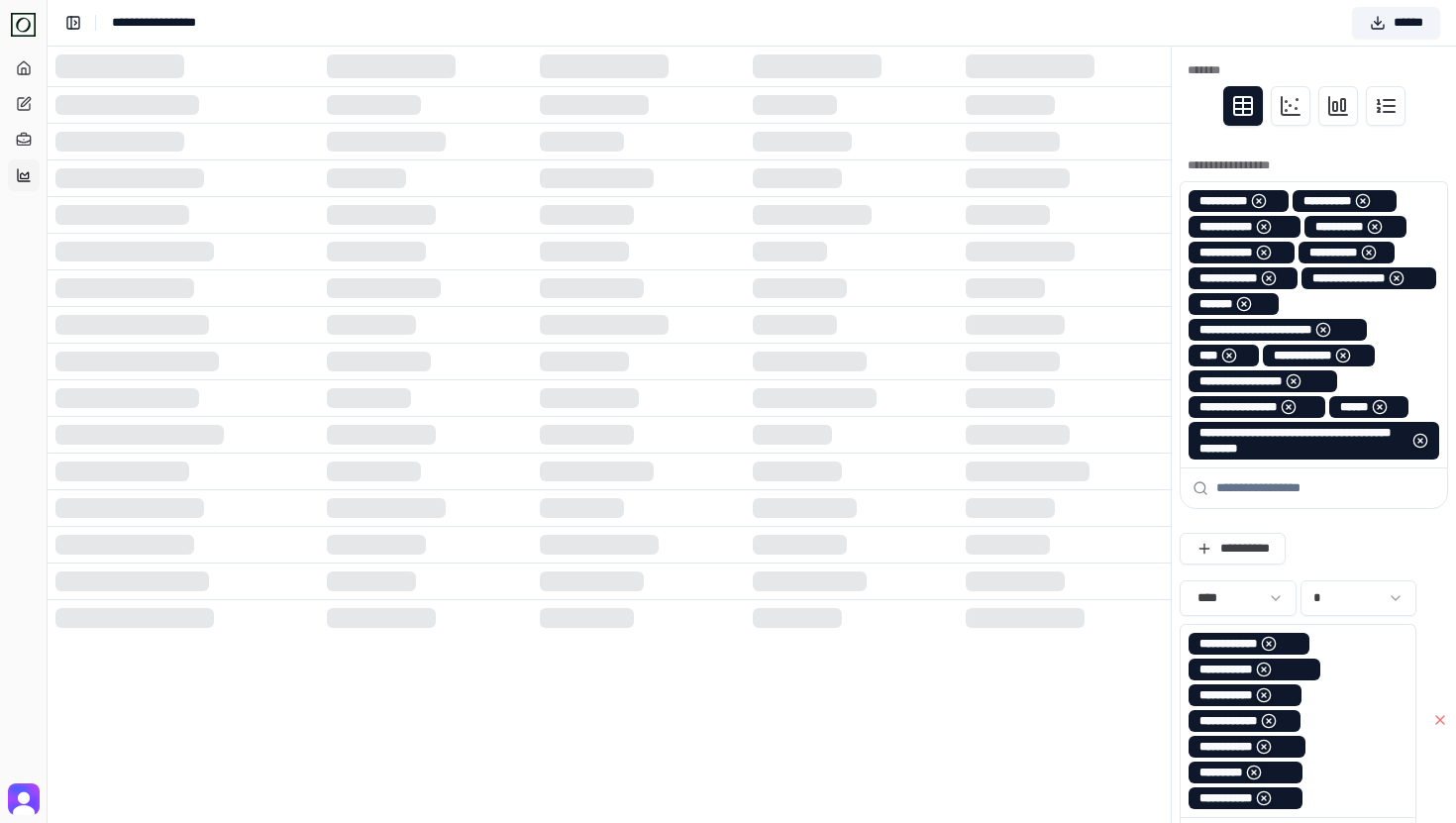 scroll, scrollTop: 0, scrollLeft: 0, axis: both 